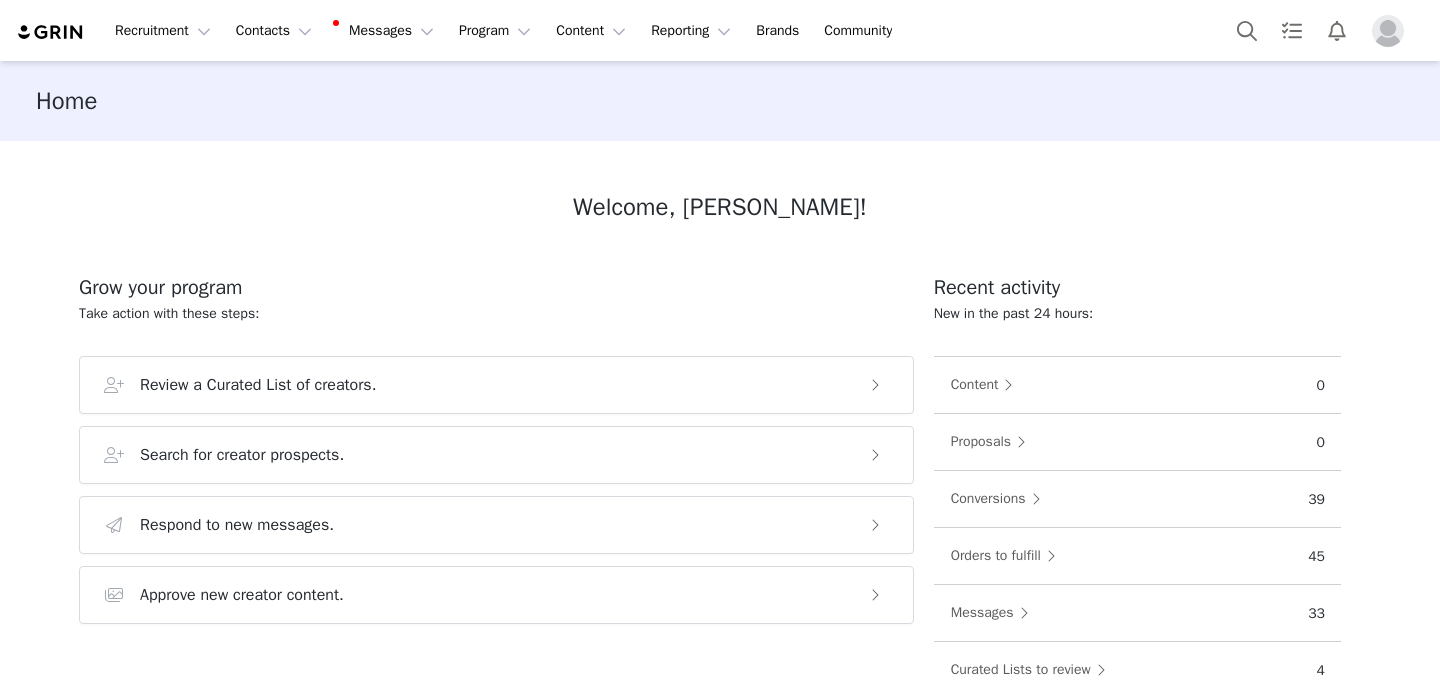 scroll, scrollTop: 0, scrollLeft: 0, axis: both 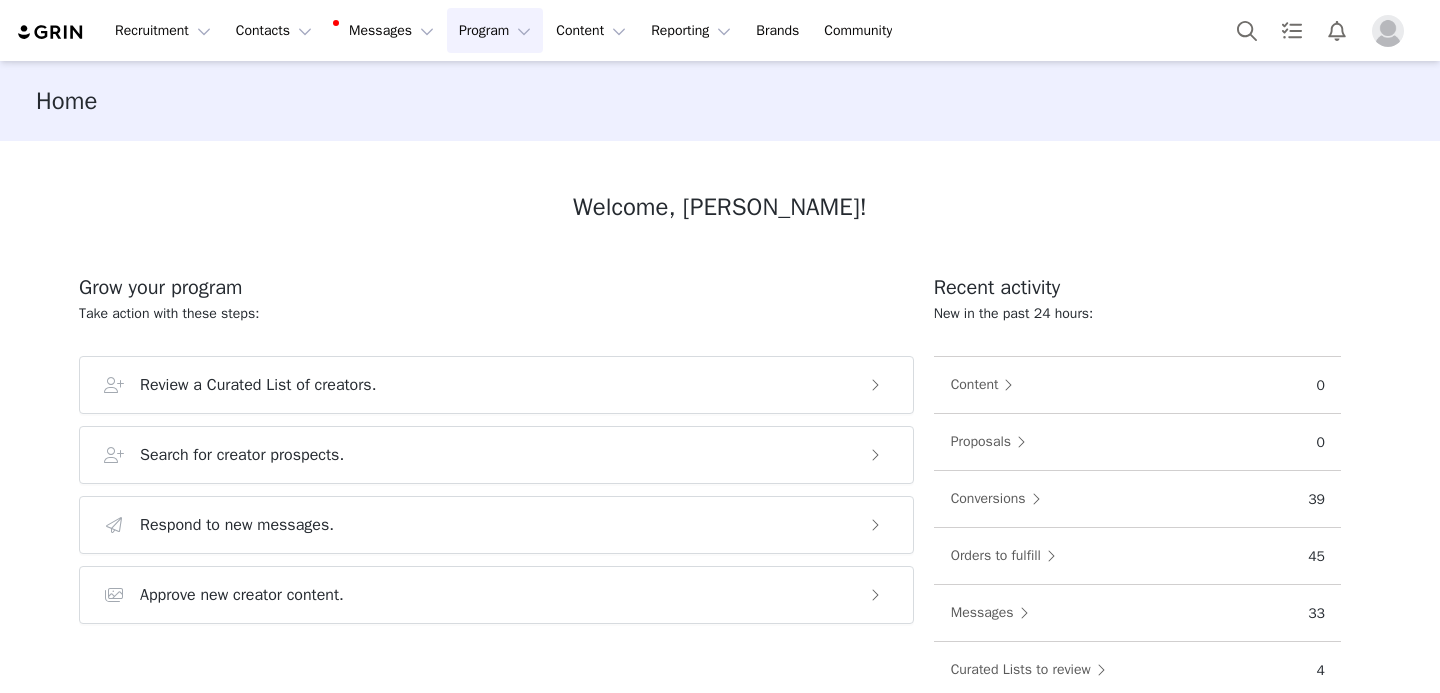 click on "Program Program" at bounding box center (495, 30) 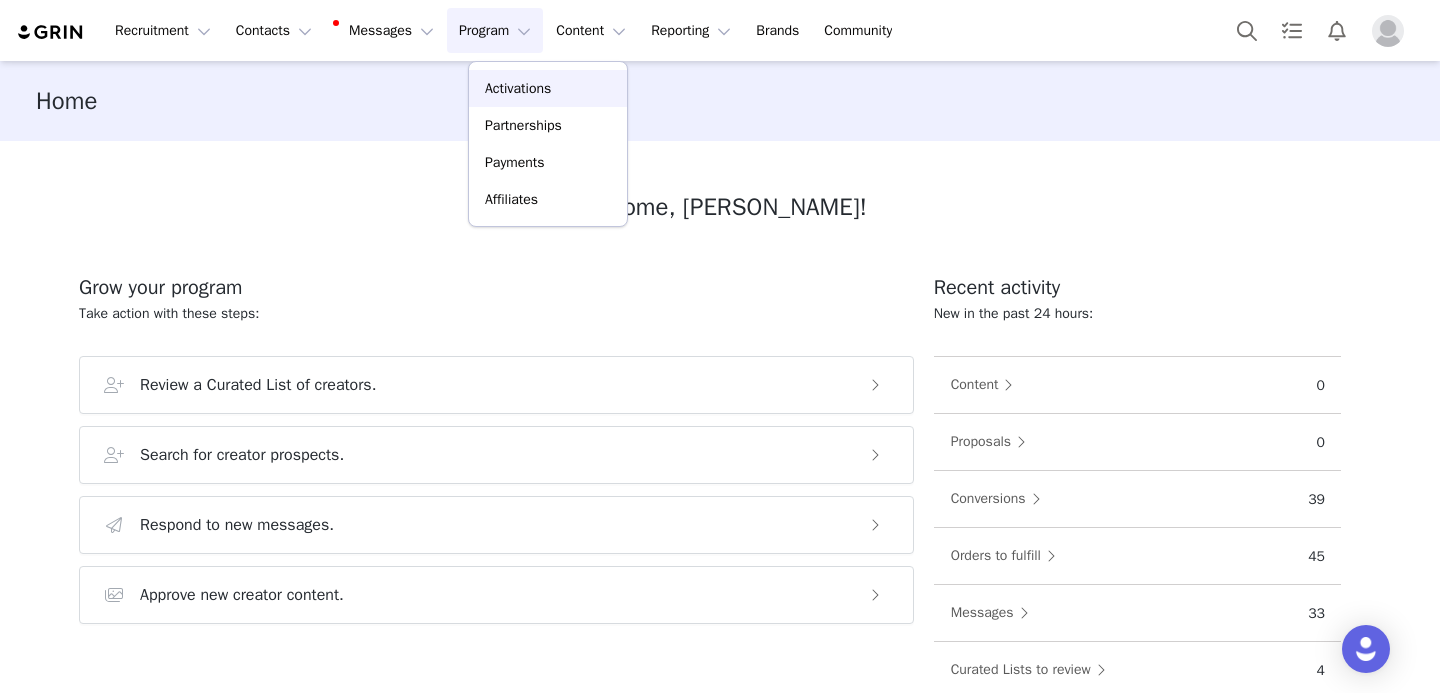 click on "Activations" at bounding box center (518, 88) 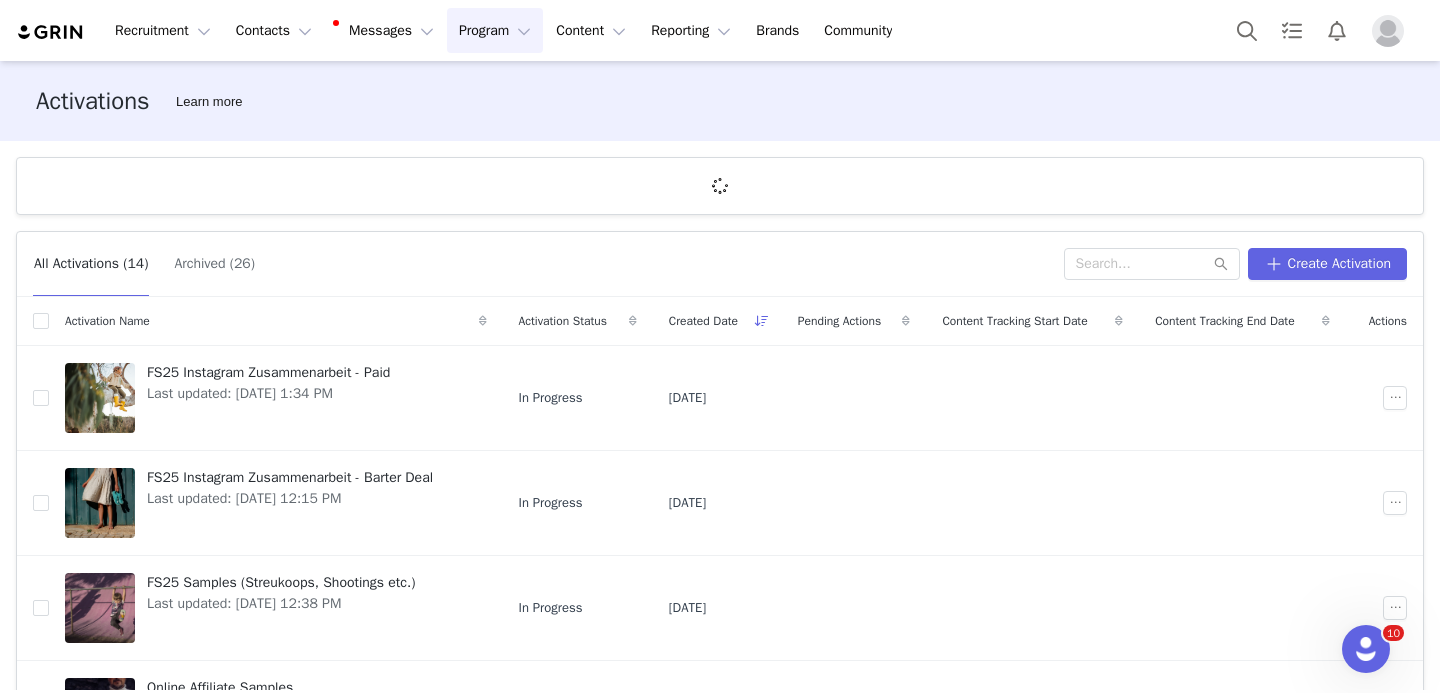 scroll, scrollTop: 0, scrollLeft: 0, axis: both 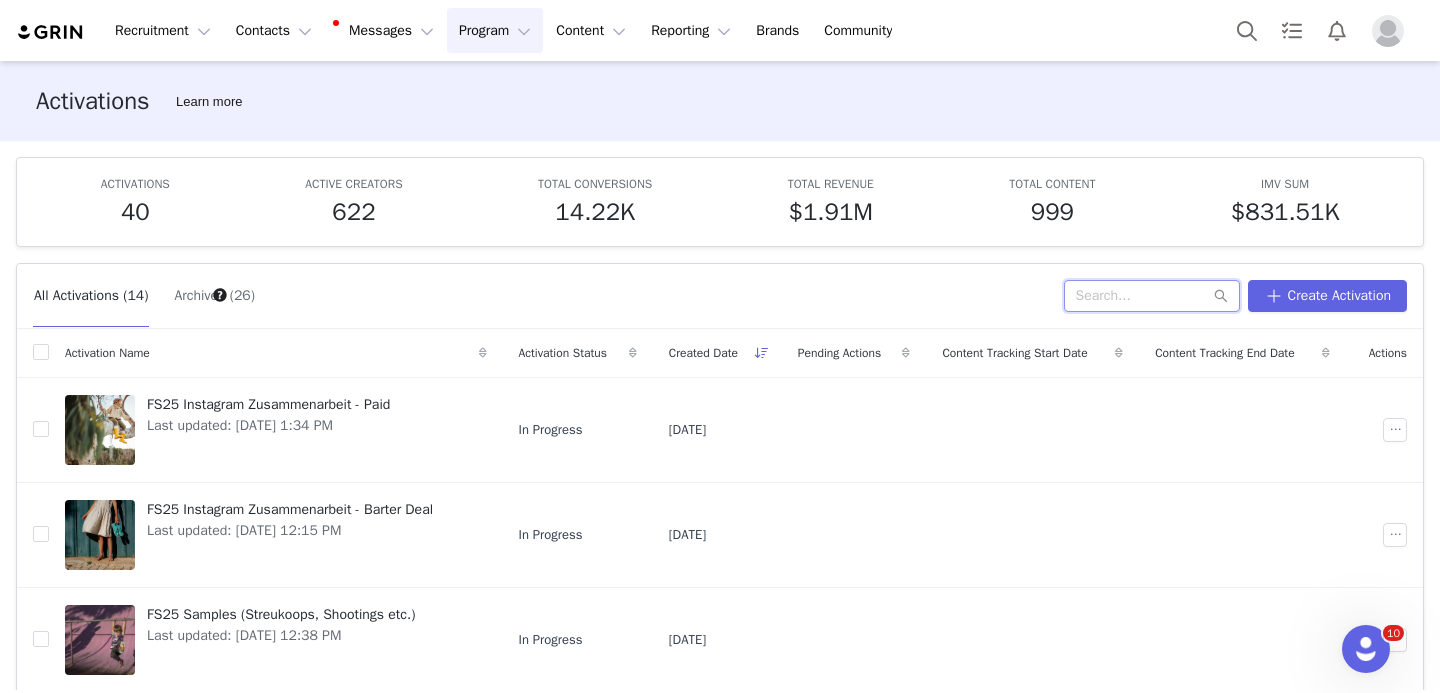 click at bounding box center (1152, 296) 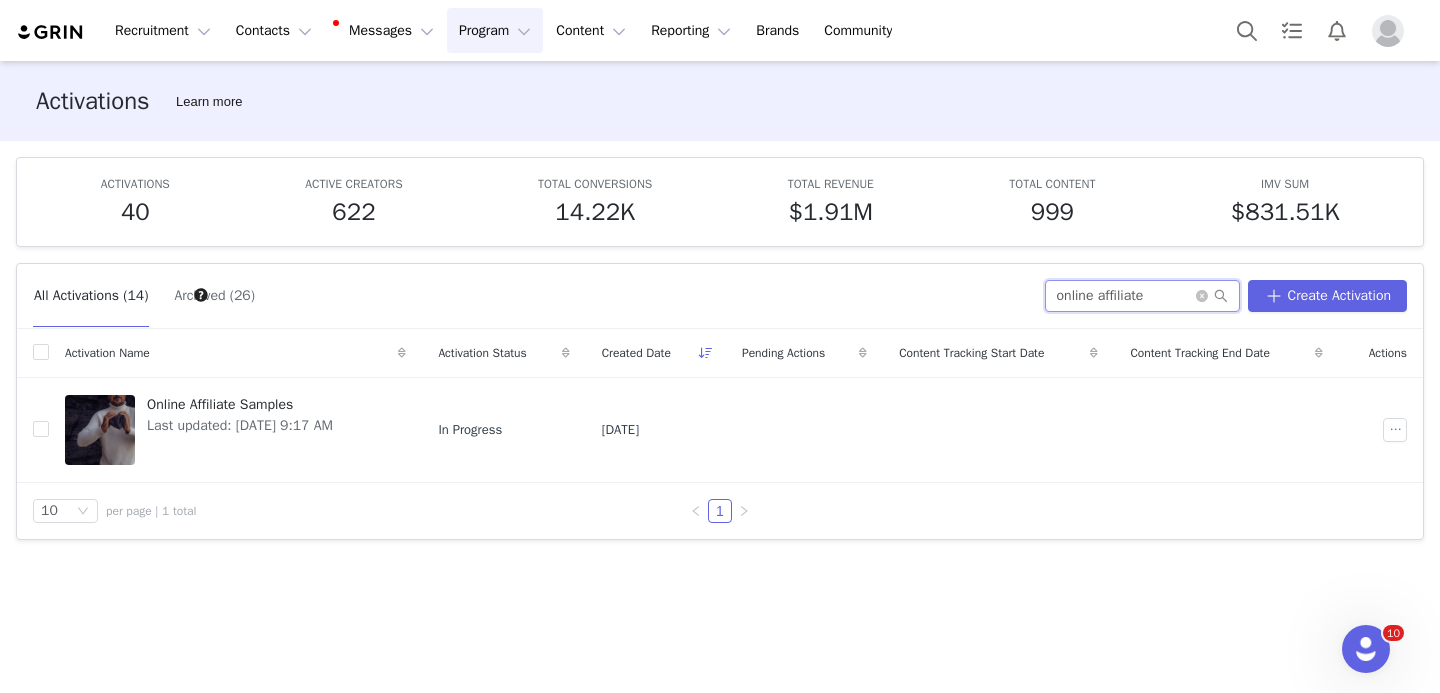 drag, startPoint x: 1050, startPoint y: 298, endPoint x: 945, endPoint y: 298, distance: 105 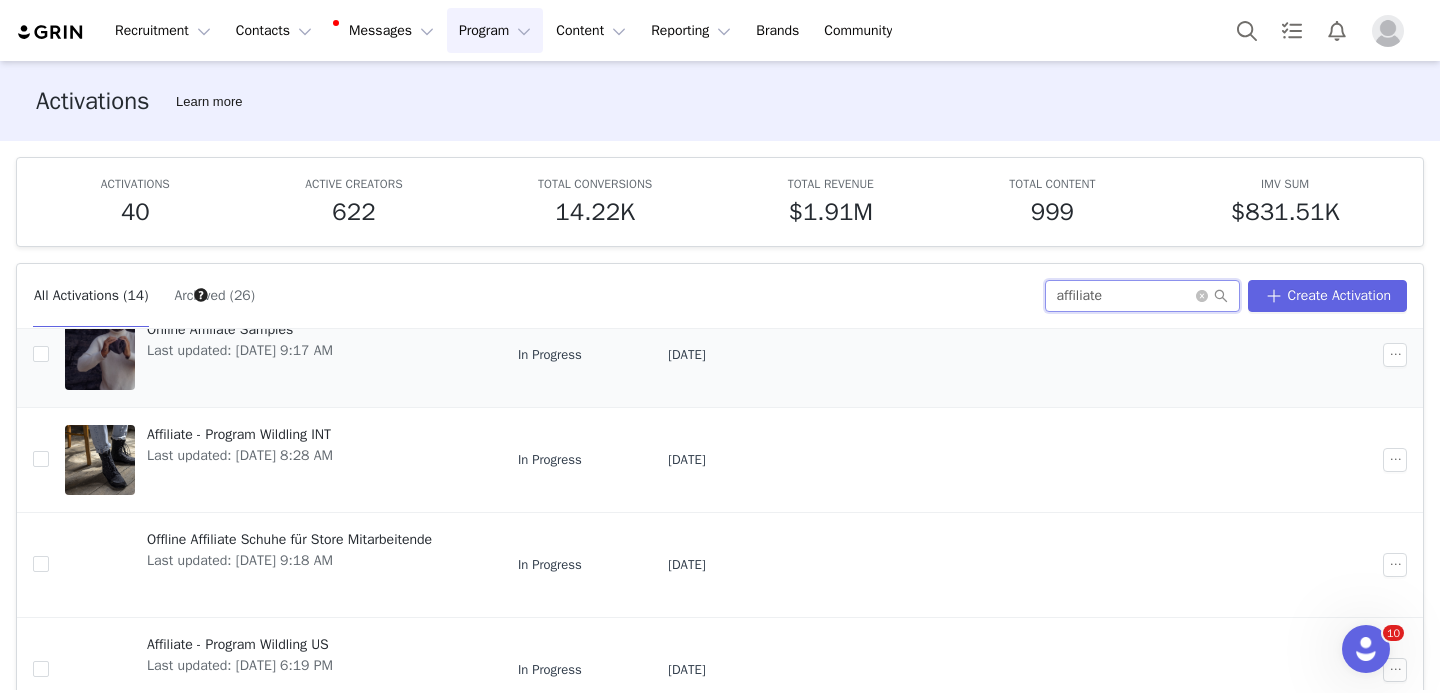 scroll, scrollTop: 75, scrollLeft: 0, axis: vertical 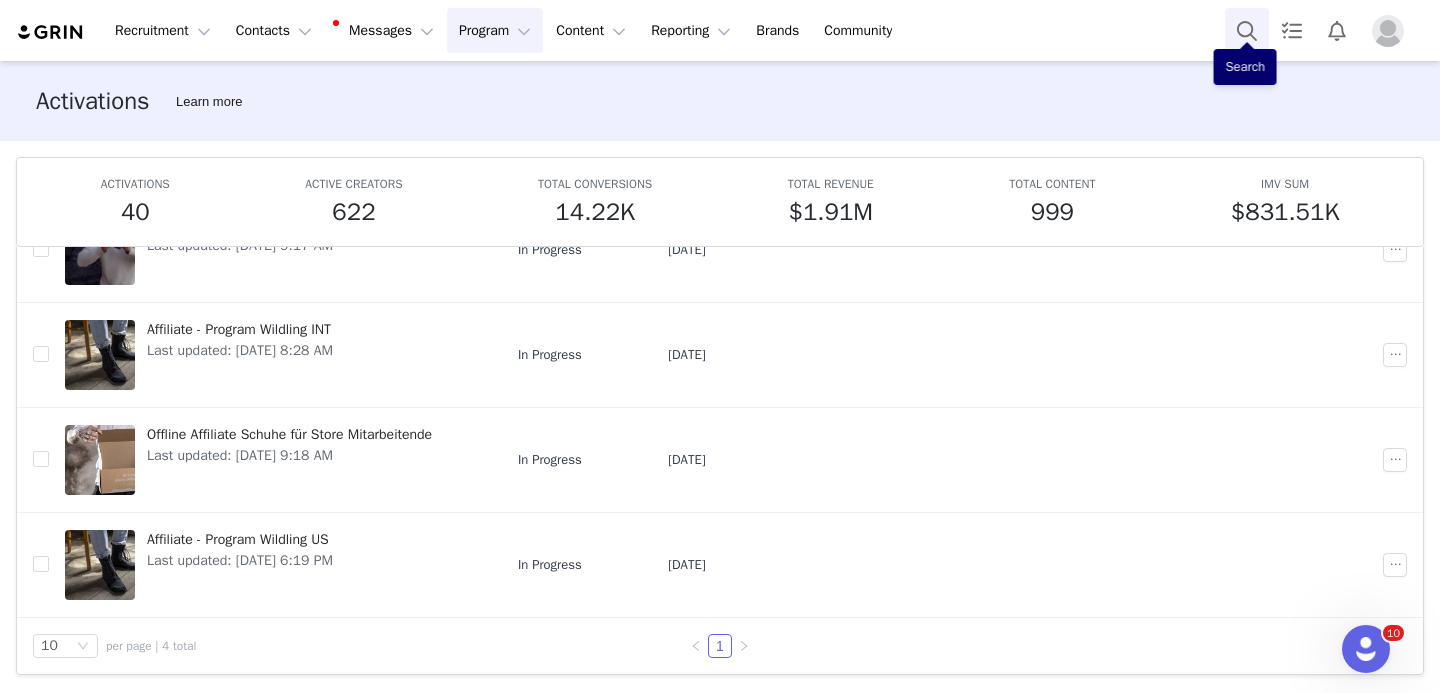 type on "affiliate" 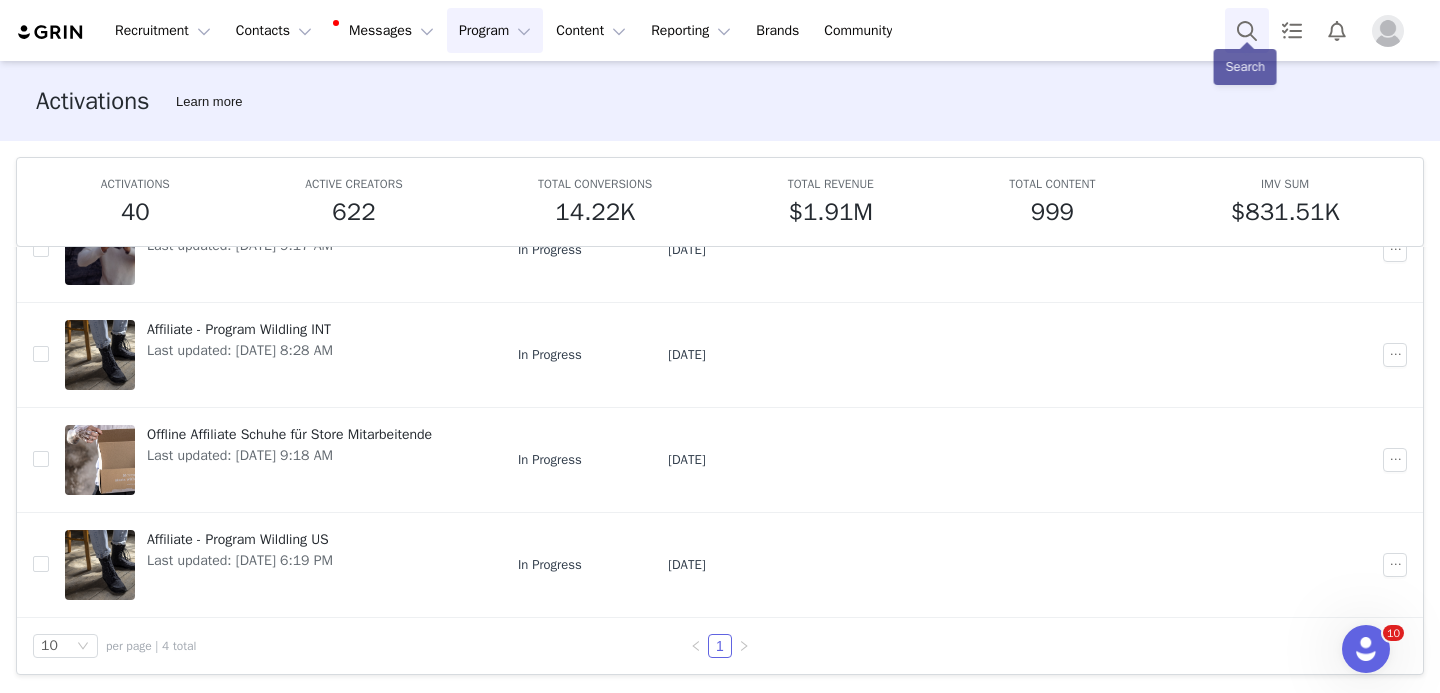 click at bounding box center [1247, 30] 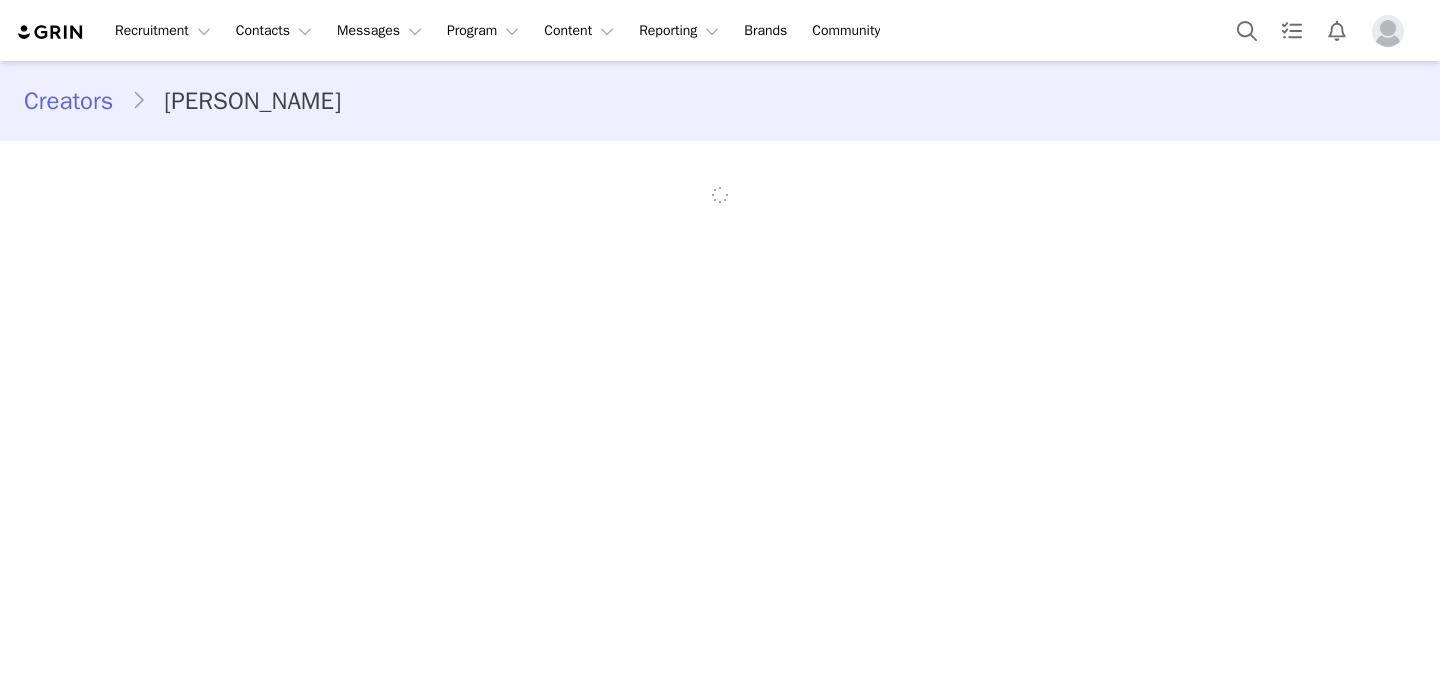 scroll, scrollTop: 0, scrollLeft: 0, axis: both 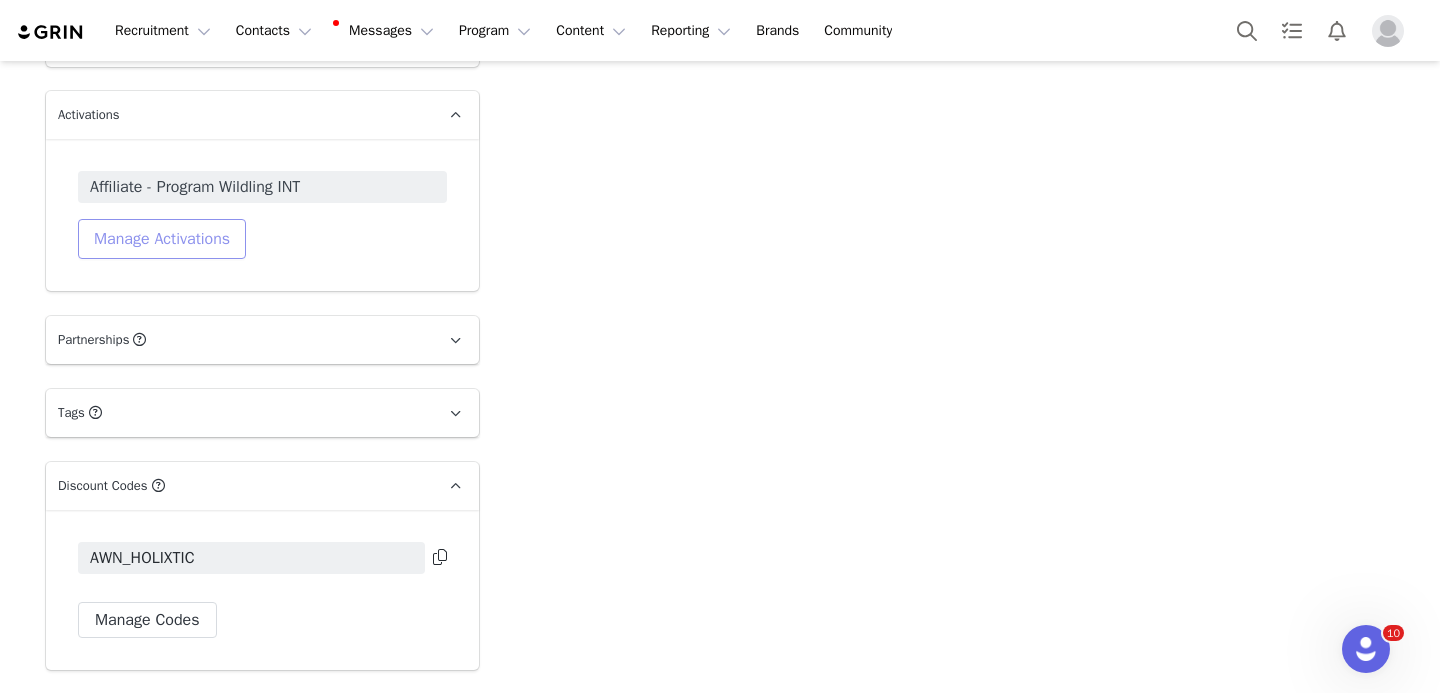 click on "Manage Activations" at bounding box center (162, 239) 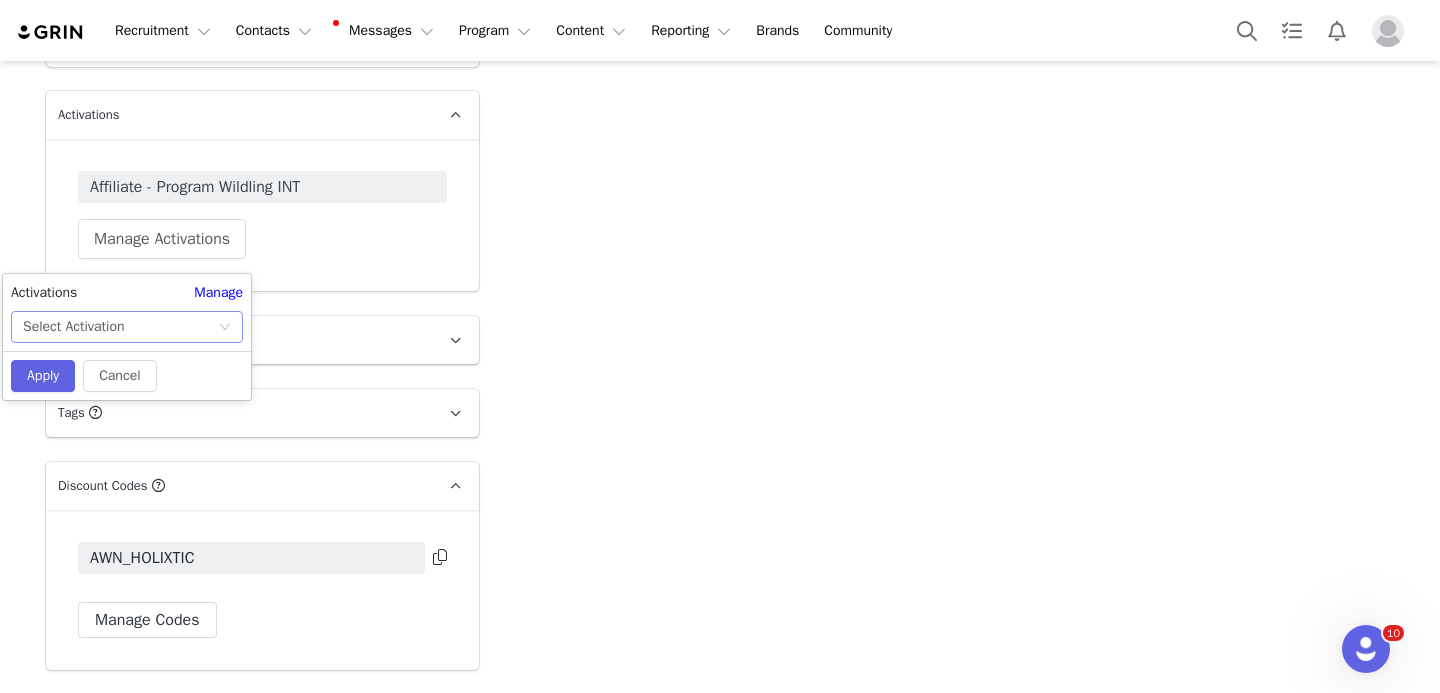 click on "Select Activation" at bounding box center [120, 327] 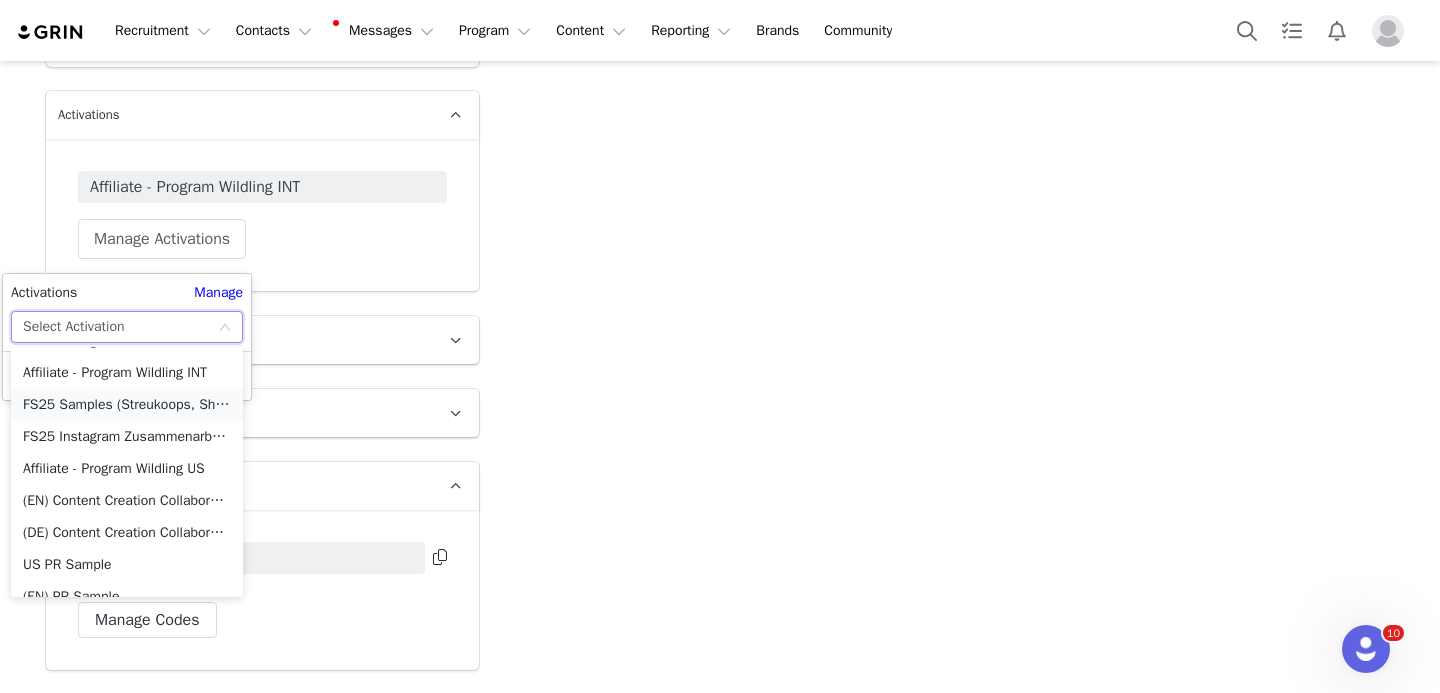 scroll, scrollTop: 163, scrollLeft: 0, axis: vertical 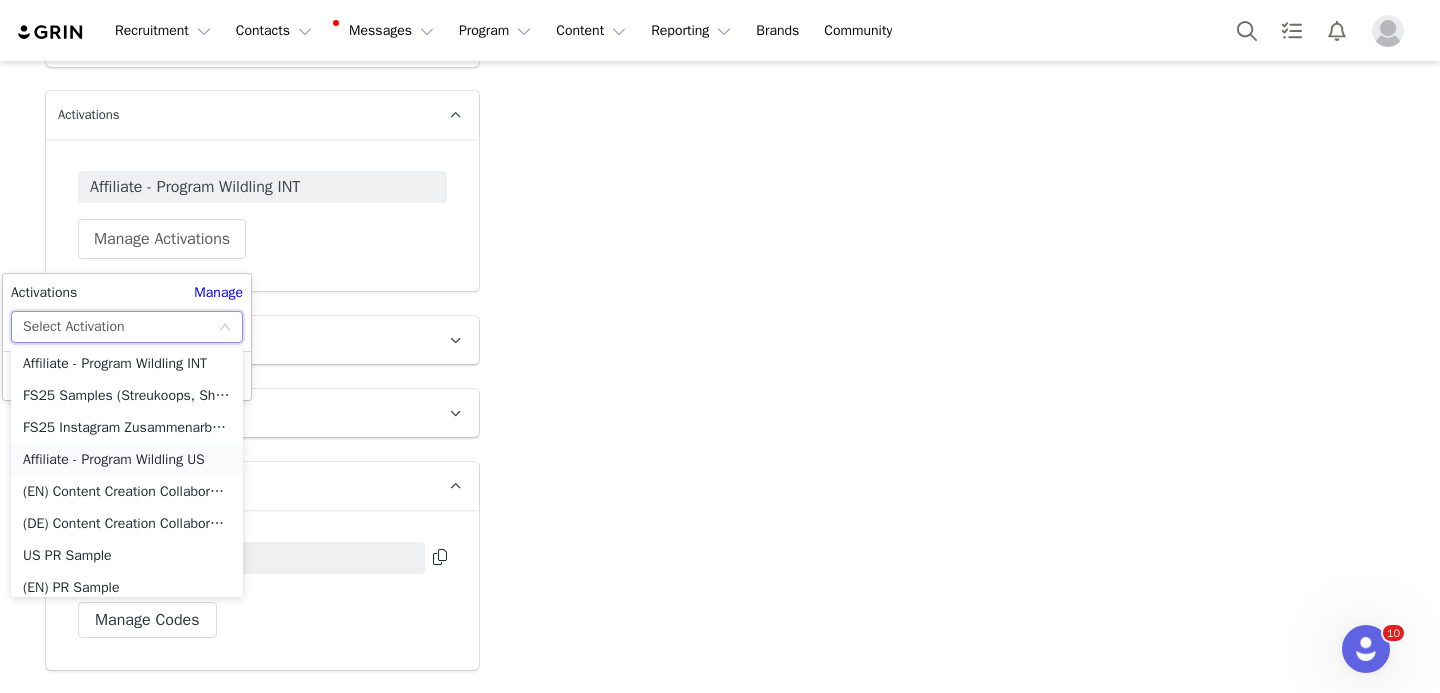 click on "Affiliate - Program Wildling US" at bounding box center (127, 460) 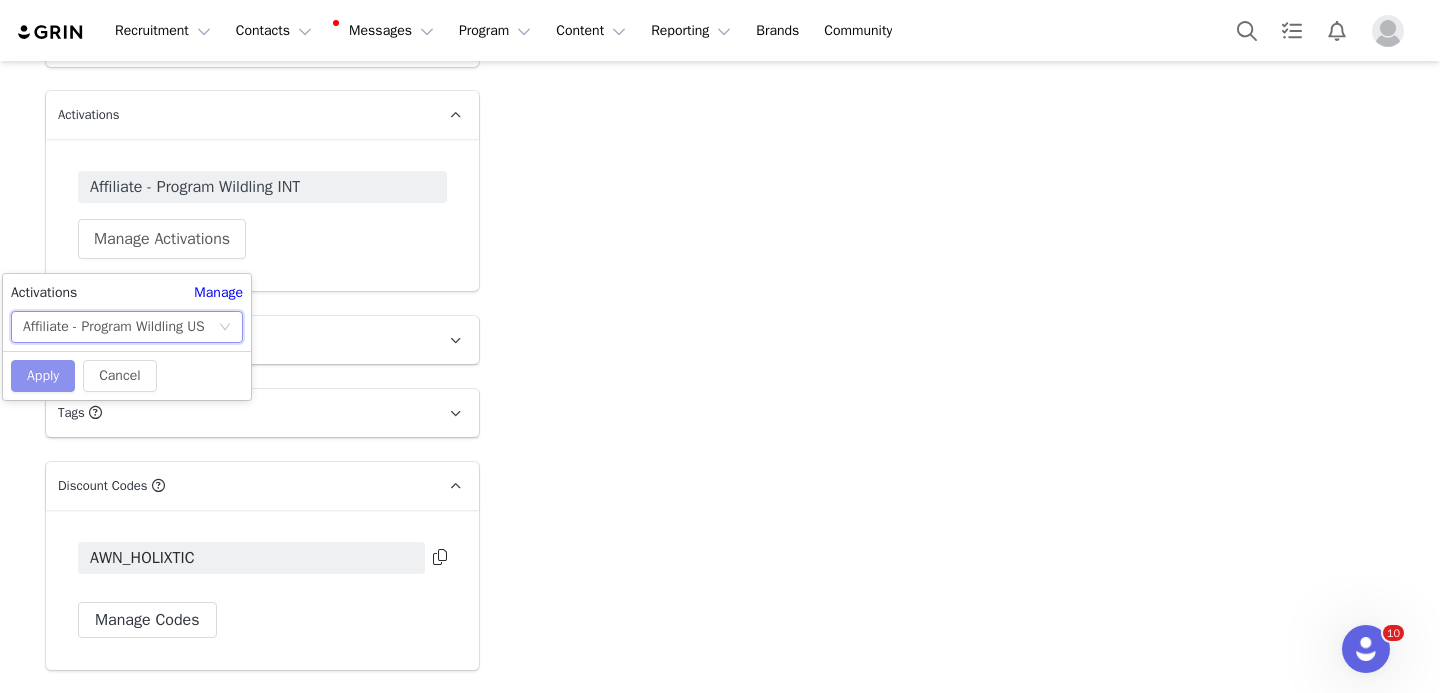 click on "Apply" at bounding box center [43, 376] 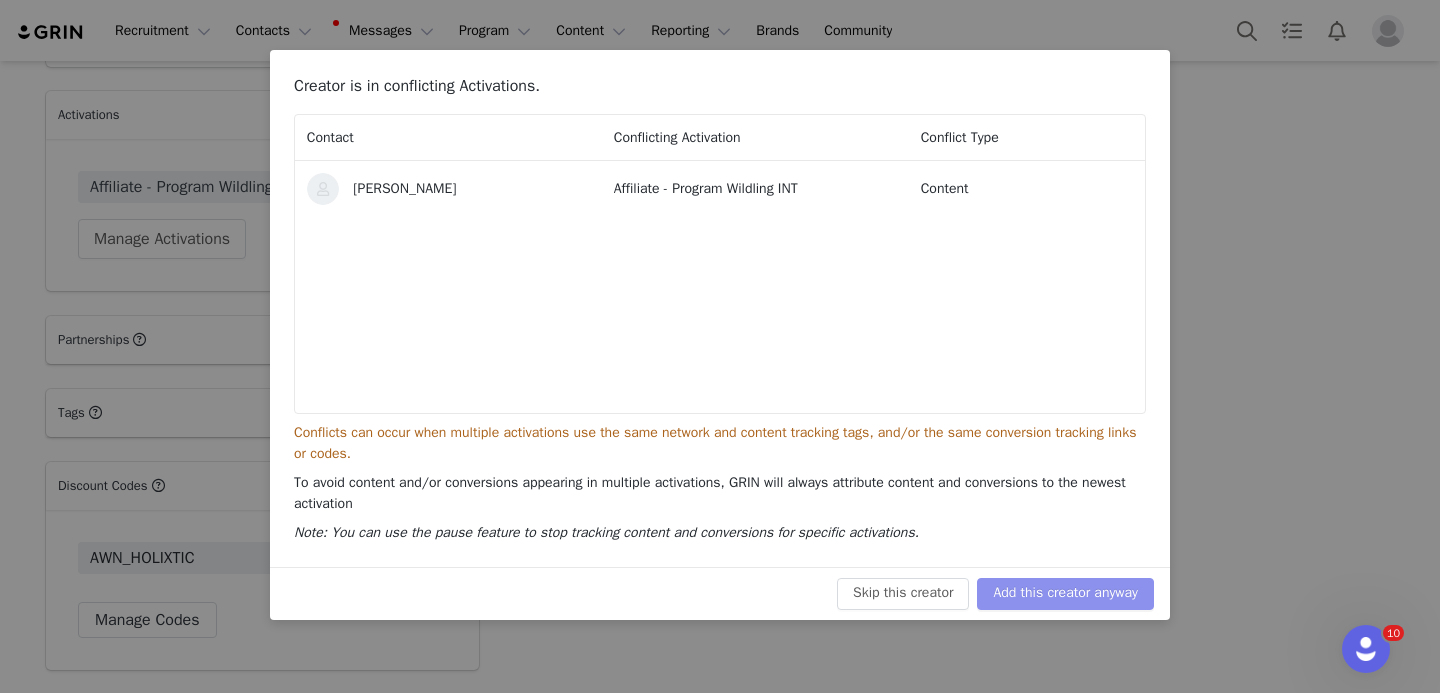 click on "Add this creator anyway" at bounding box center (1065, 594) 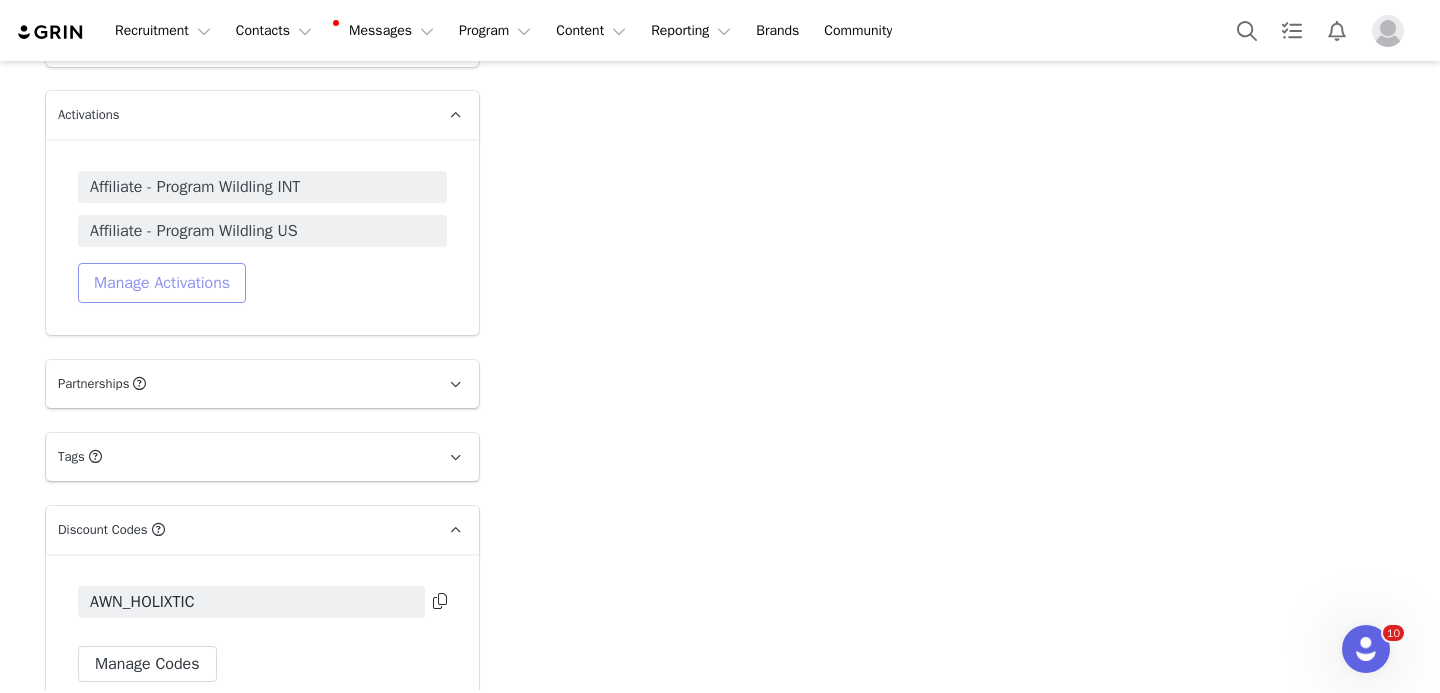 click on "Manage Activations" at bounding box center (162, 283) 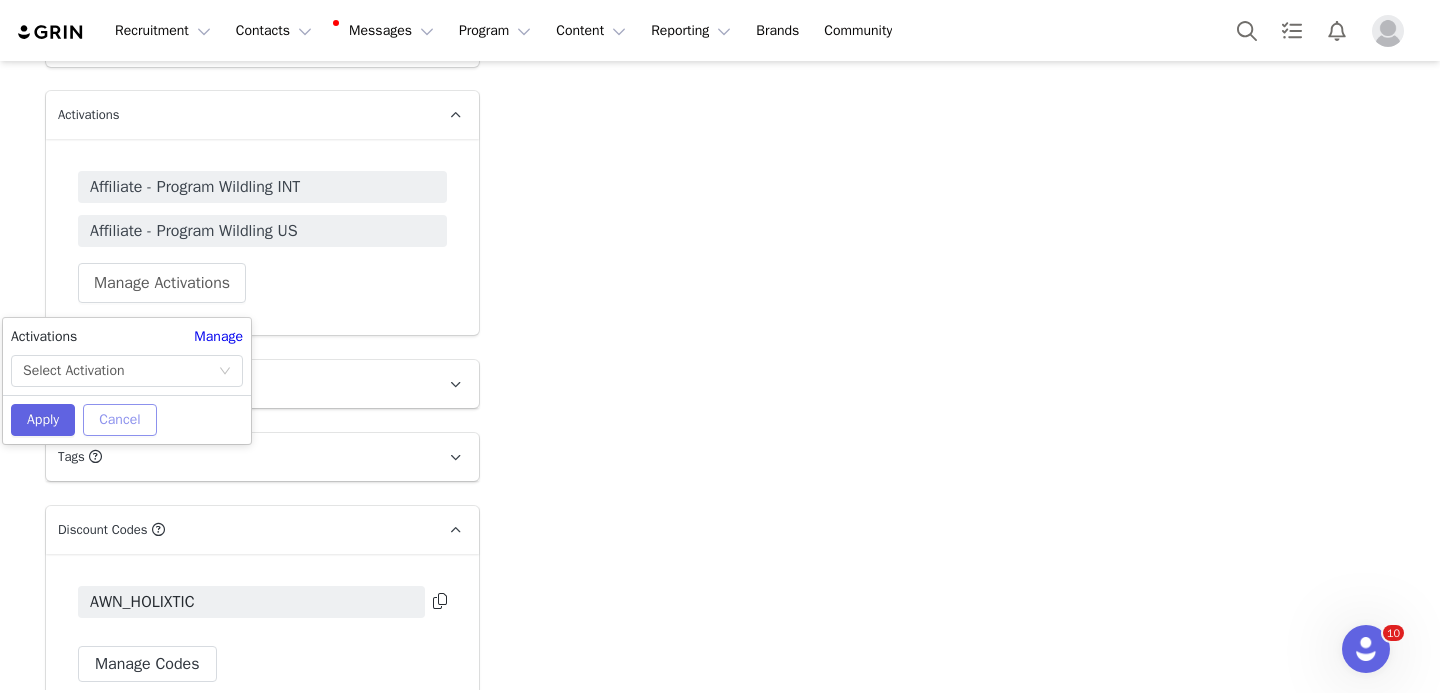 click on "Cancel" at bounding box center [119, 420] 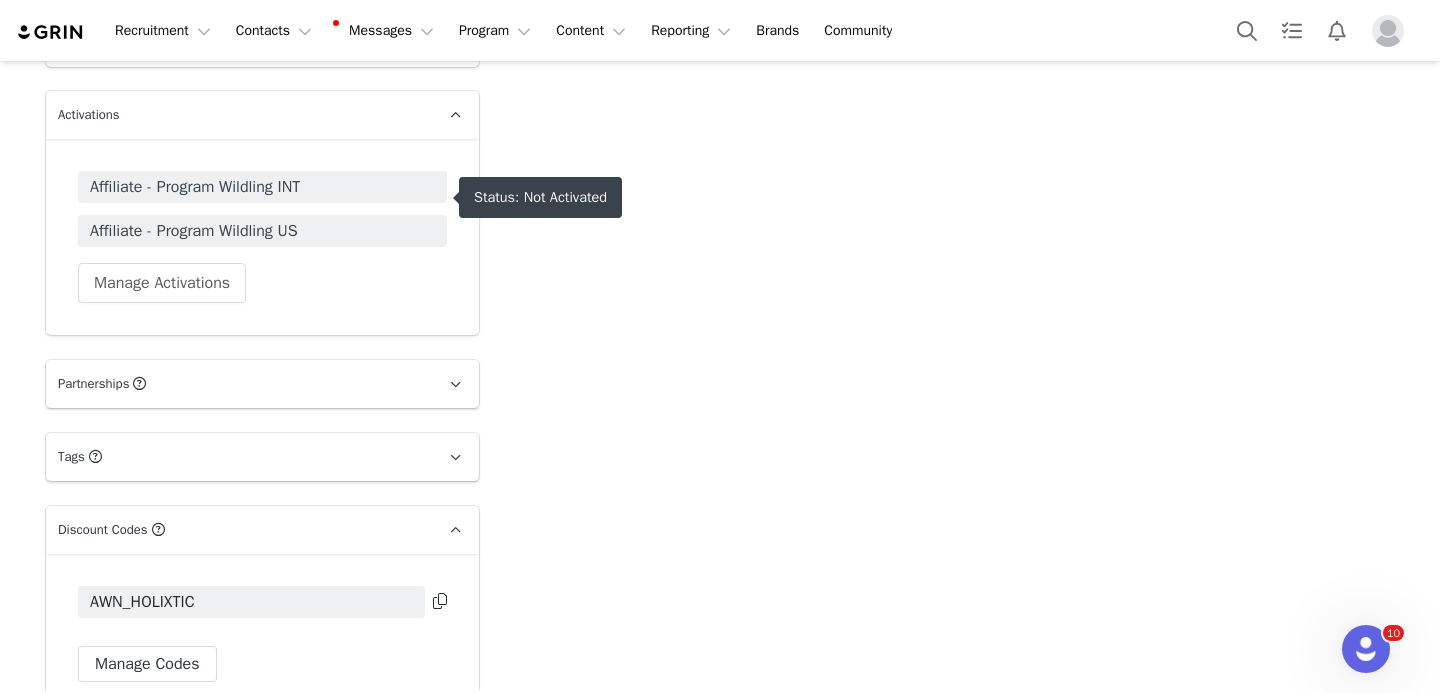 click on "Affiliate - Program Wildling INT" at bounding box center [262, 187] 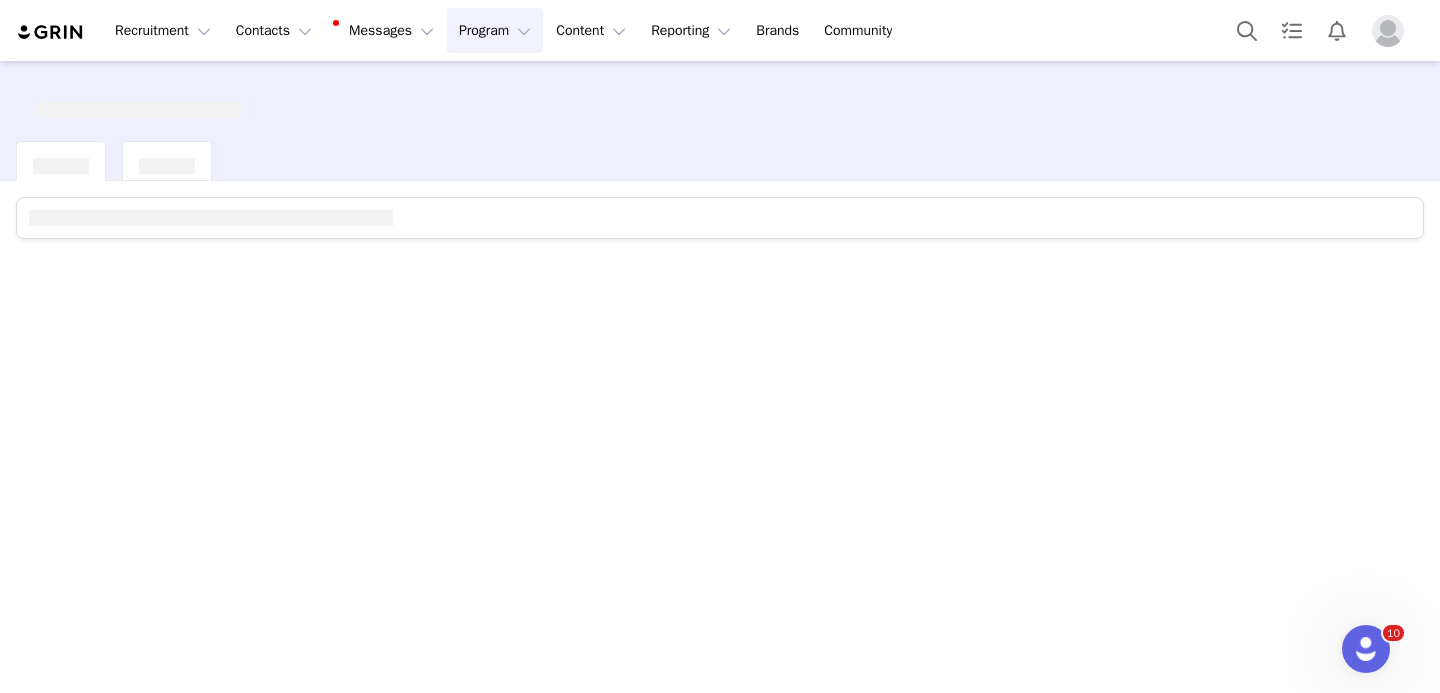 scroll, scrollTop: 0, scrollLeft: 0, axis: both 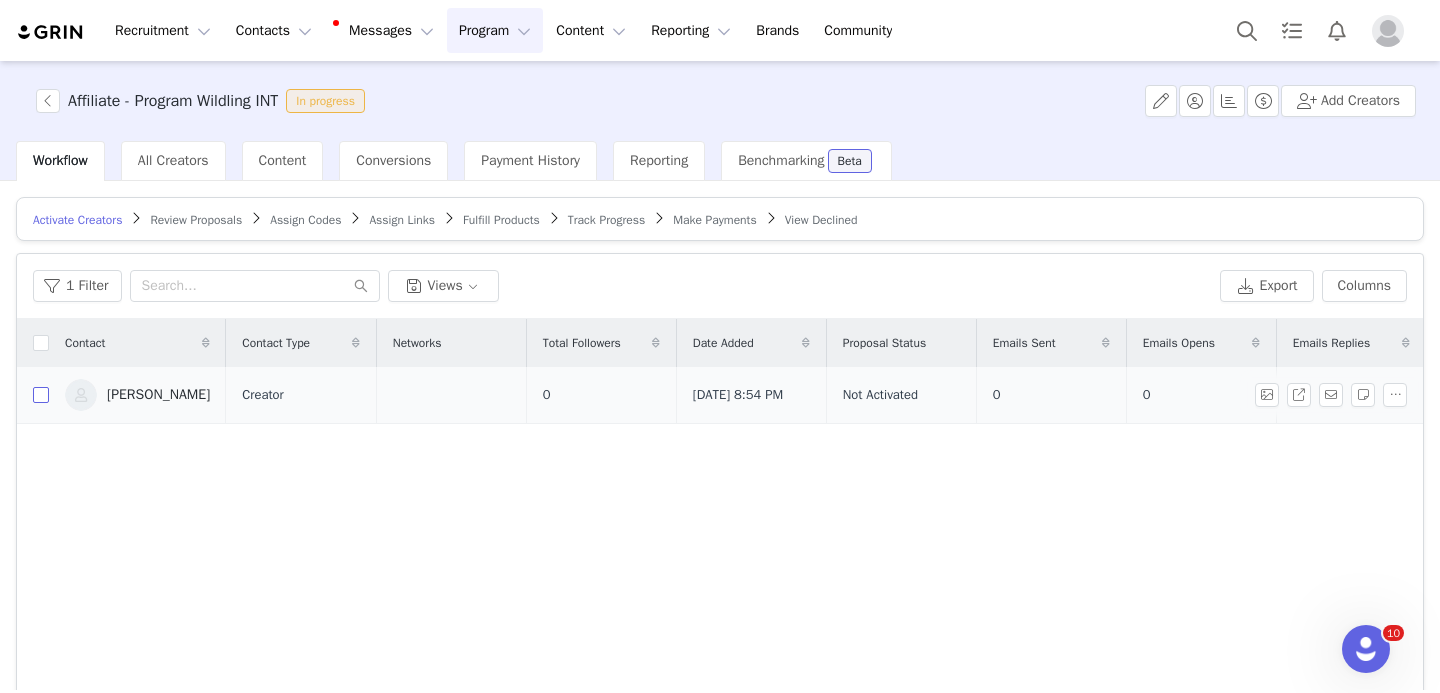 click at bounding box center (41, 395) 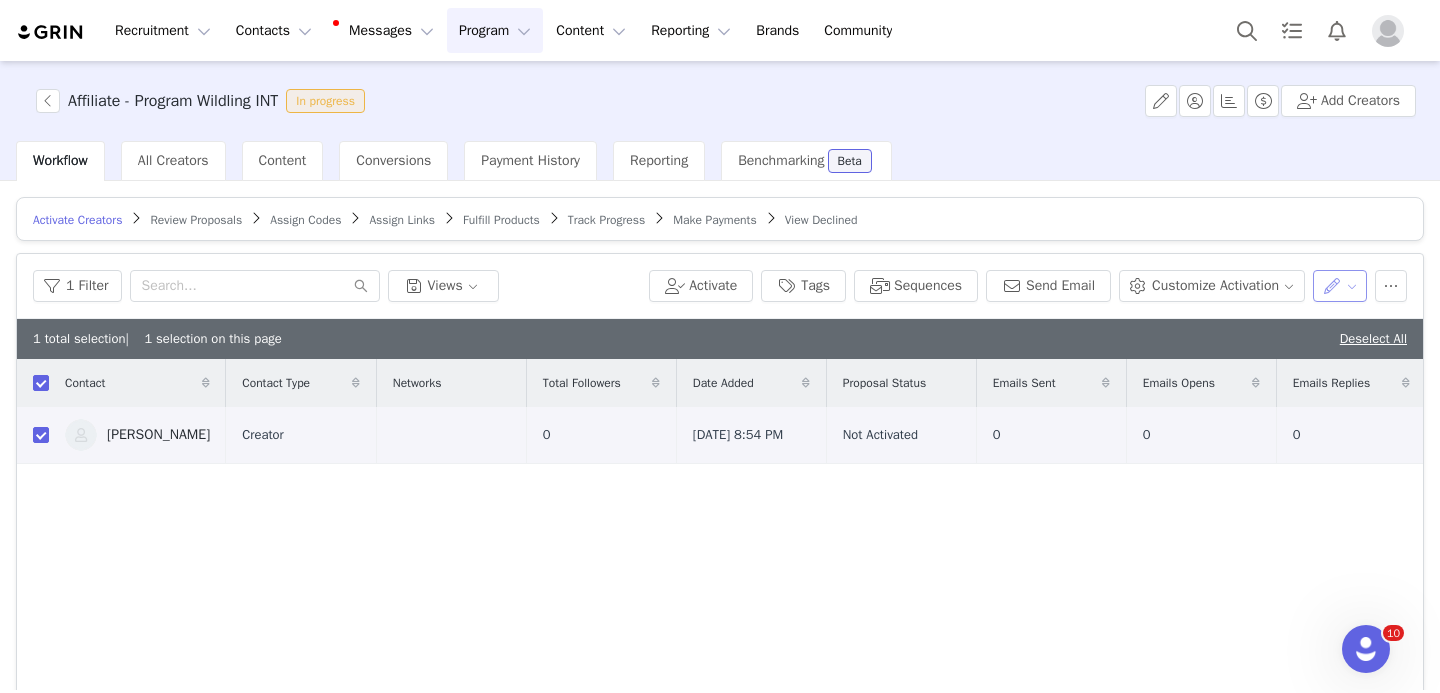 click at bounding box center (1340, 286) 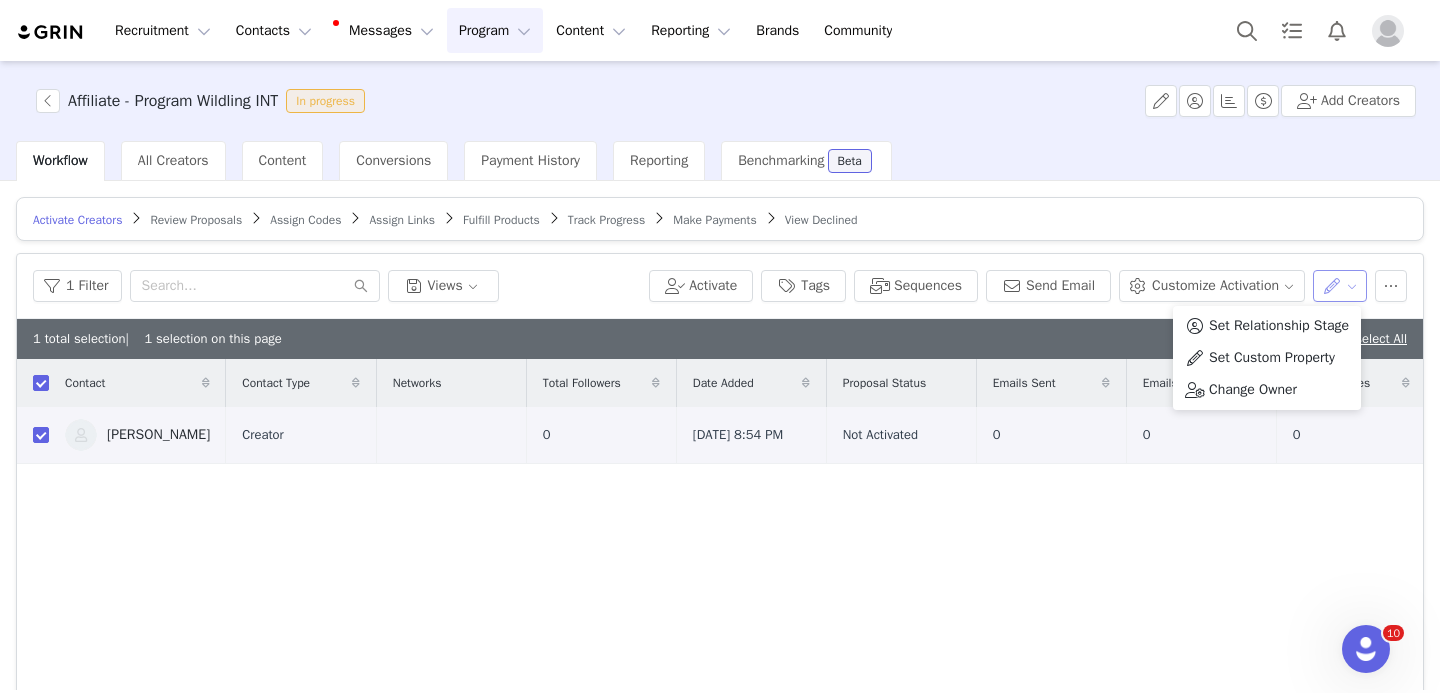 click at bounding box center [1340, 286] 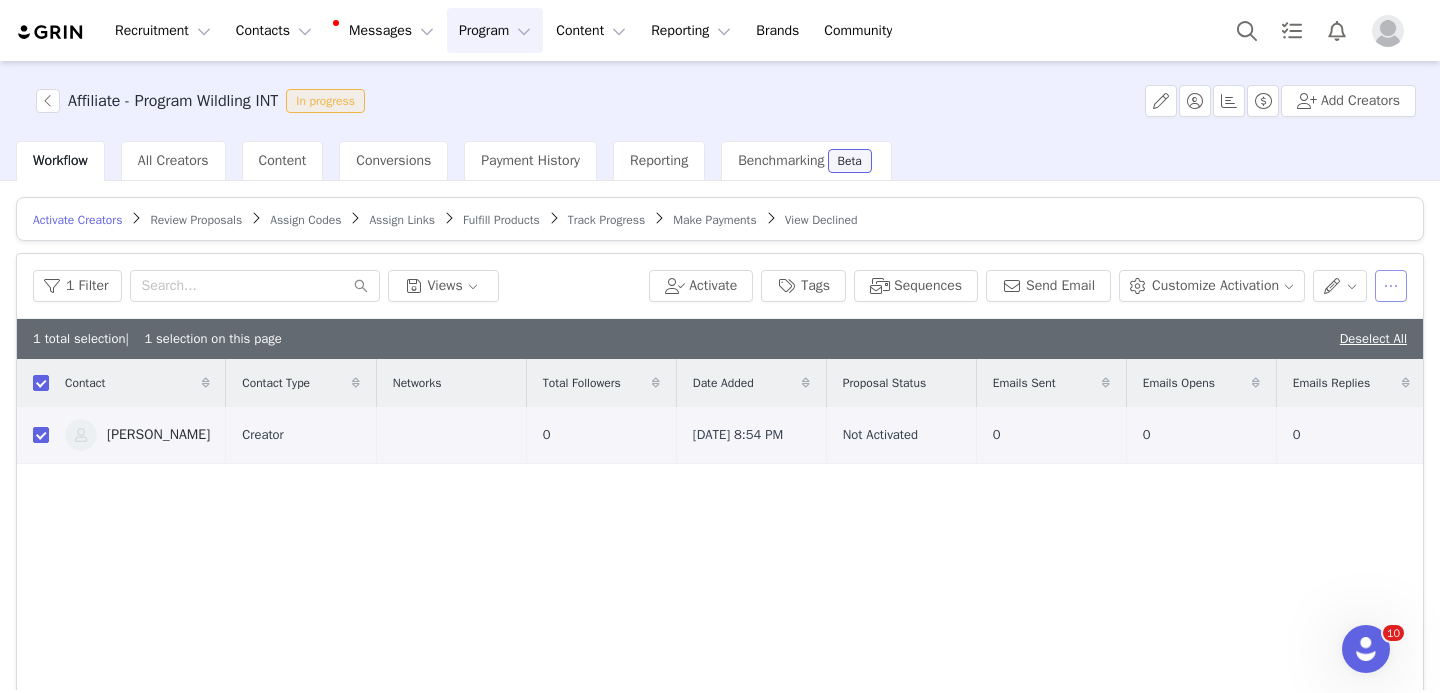 click at bounding box center (1391, 286) 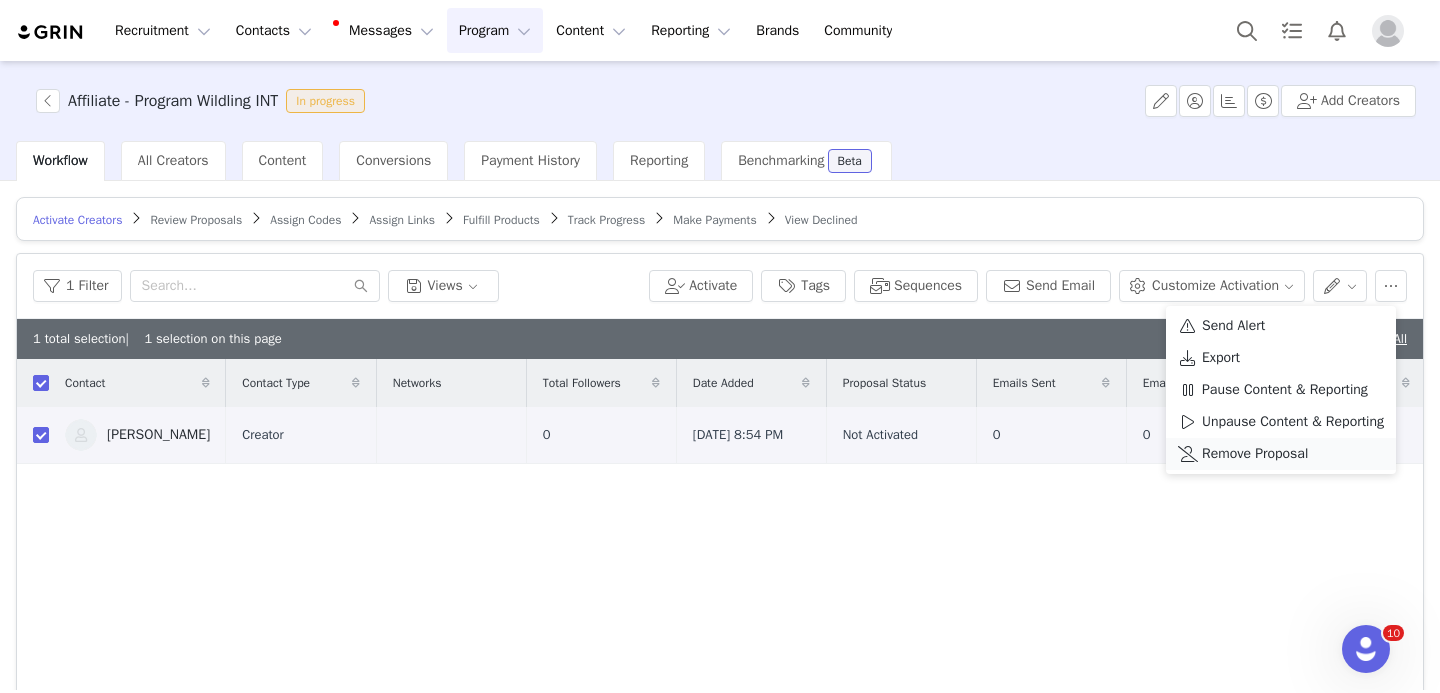 click on "Remove Proposal" at bounding box center [1255, 454] 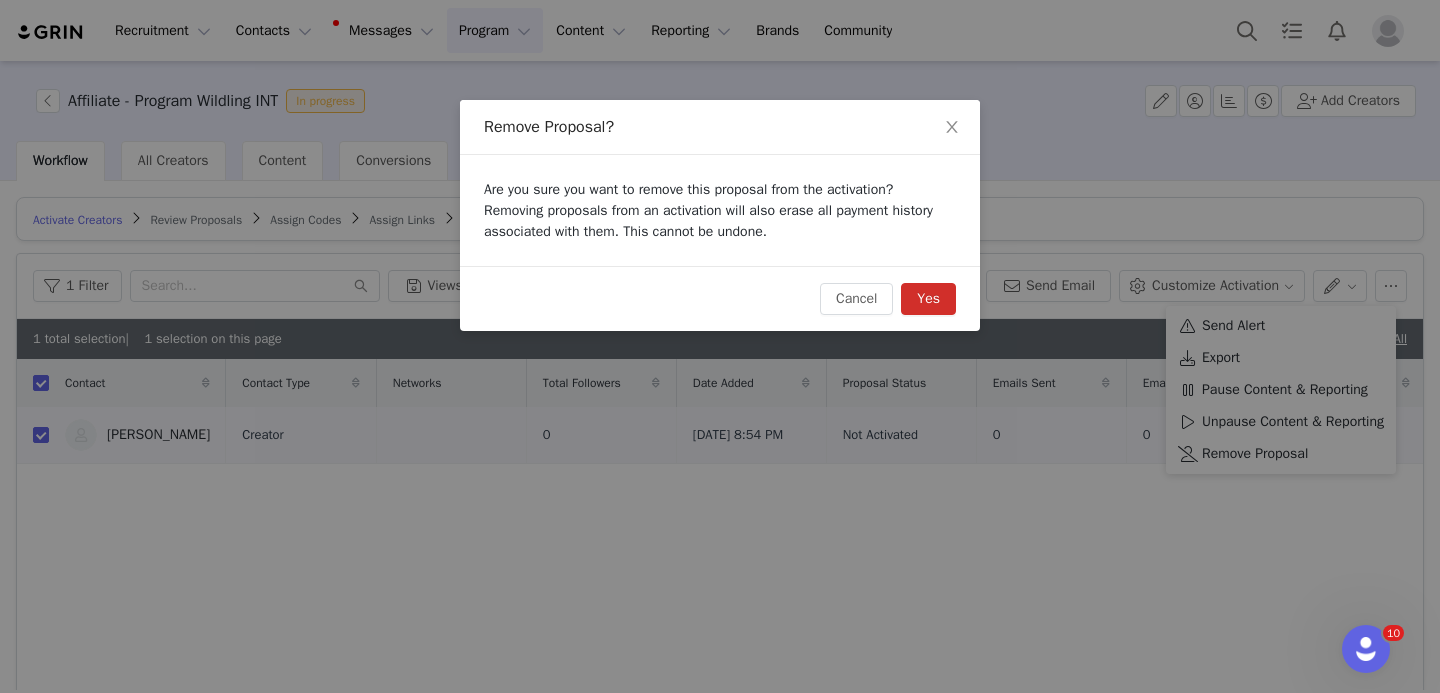 click on "Yes" at bounding box center (928, 299) 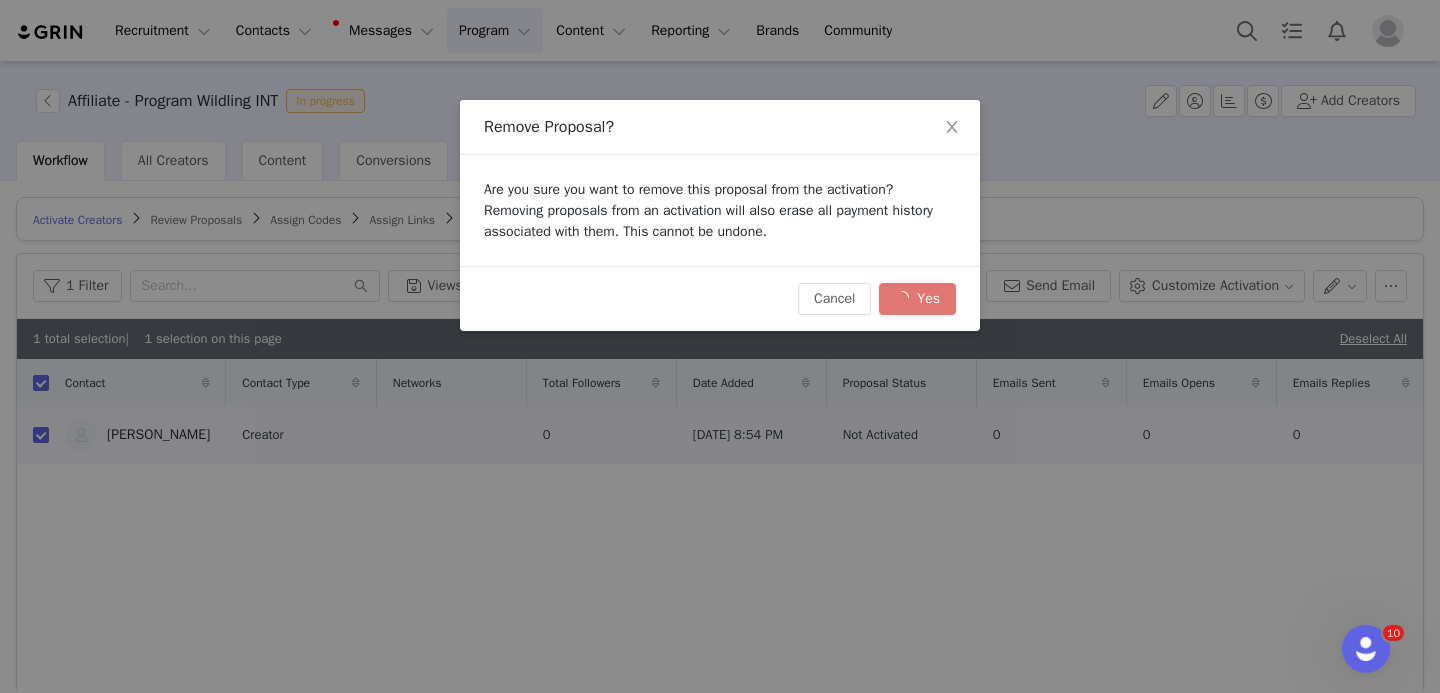 checkbox on "false" 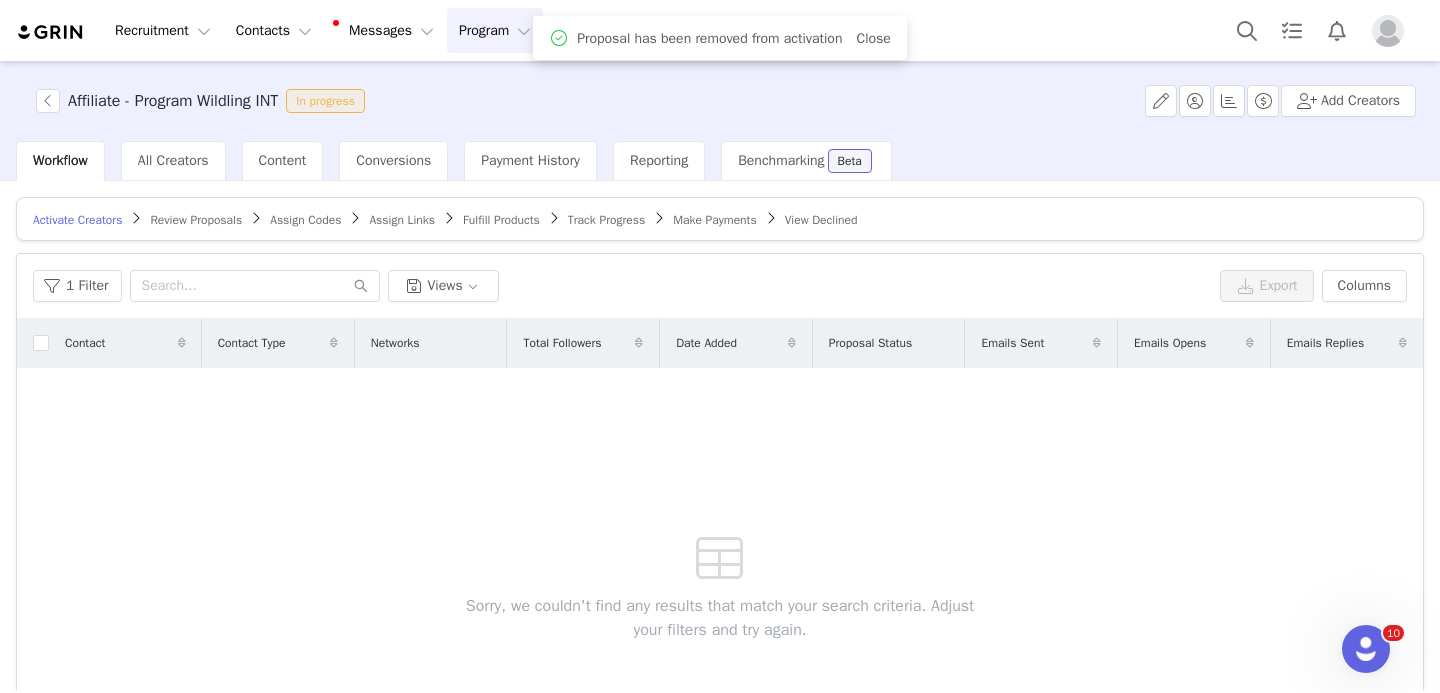 click on "Program Program" at bounding box center (495, 30) 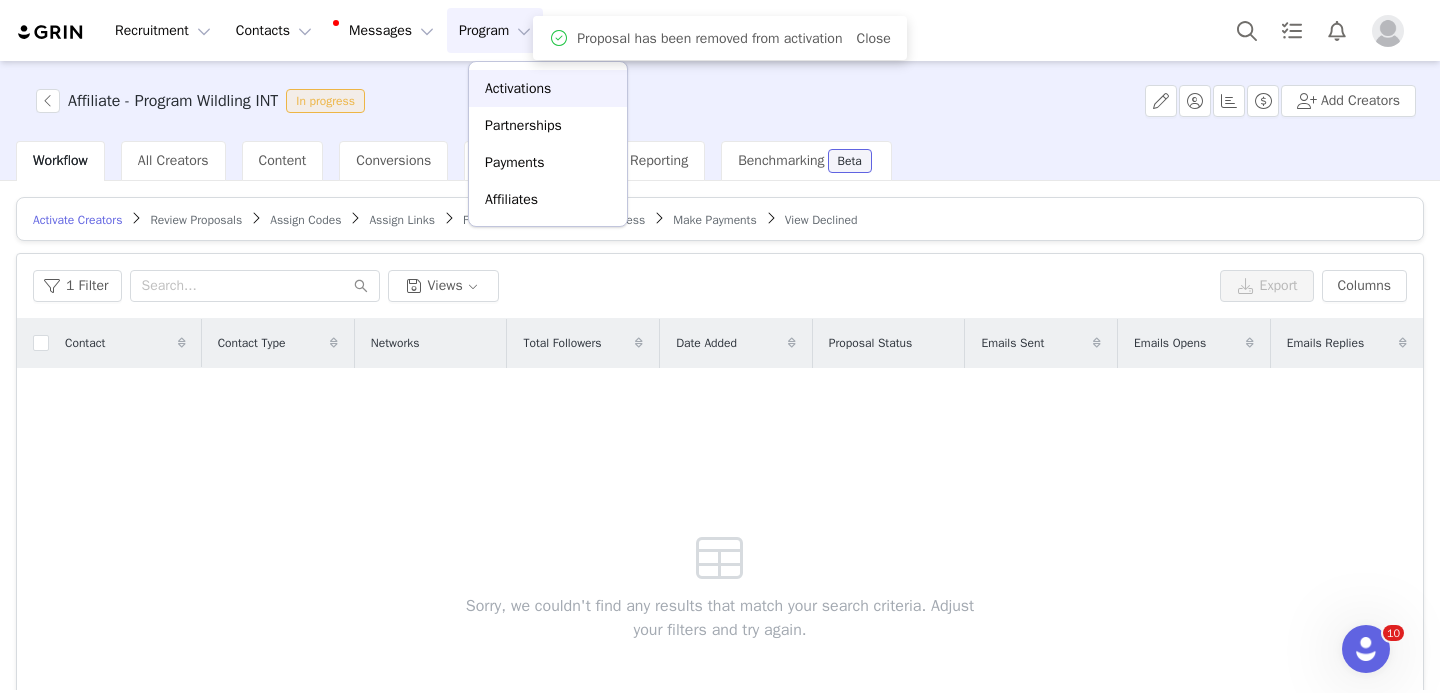 click on "Activations" at bounding box center (518, 88) 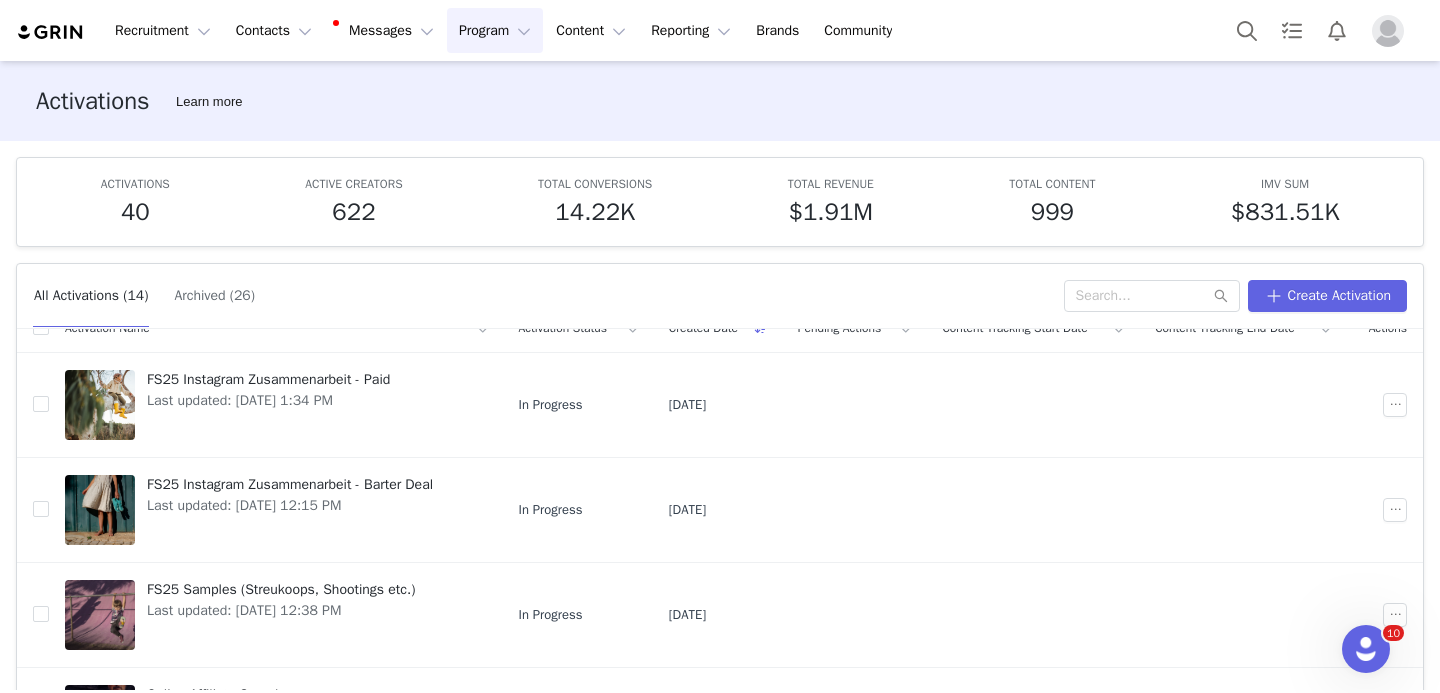 scroll, scrollTop: 27, scrollLeft: 0, axis: vertical 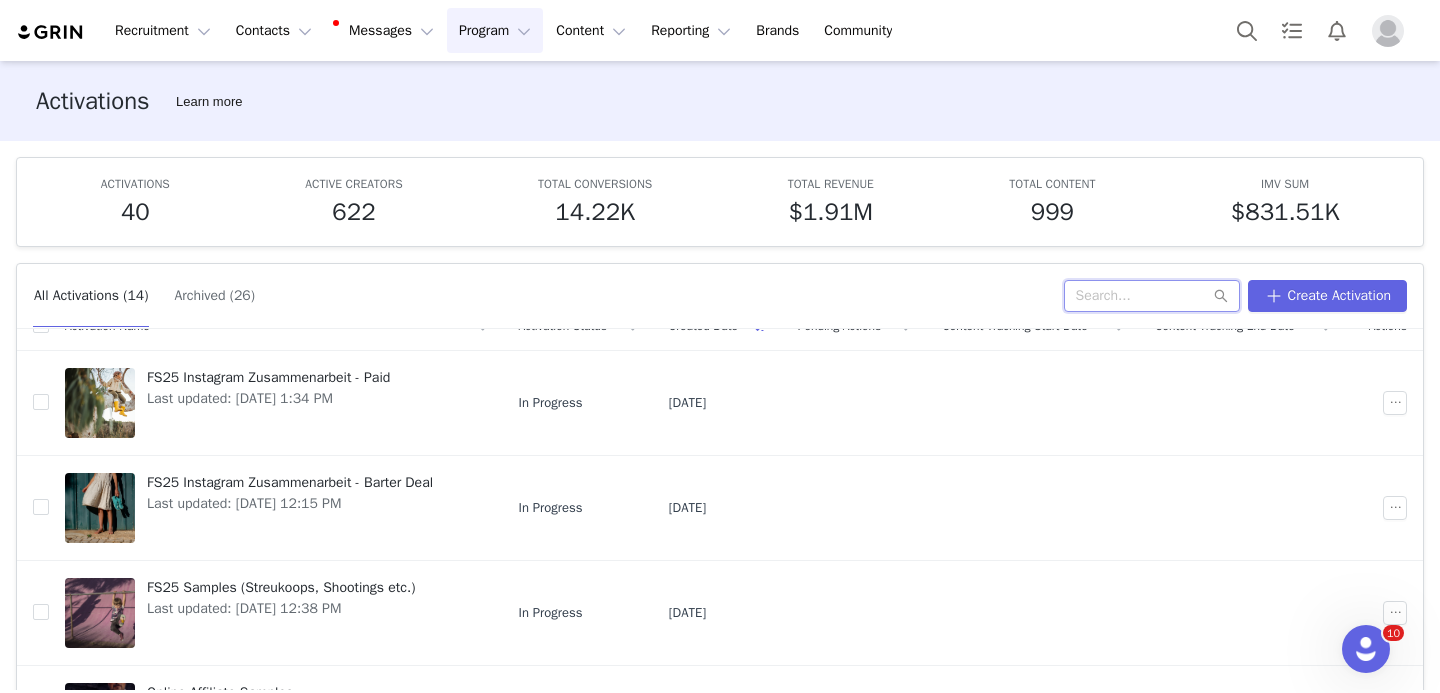 click at bounding box center (1152, 296) 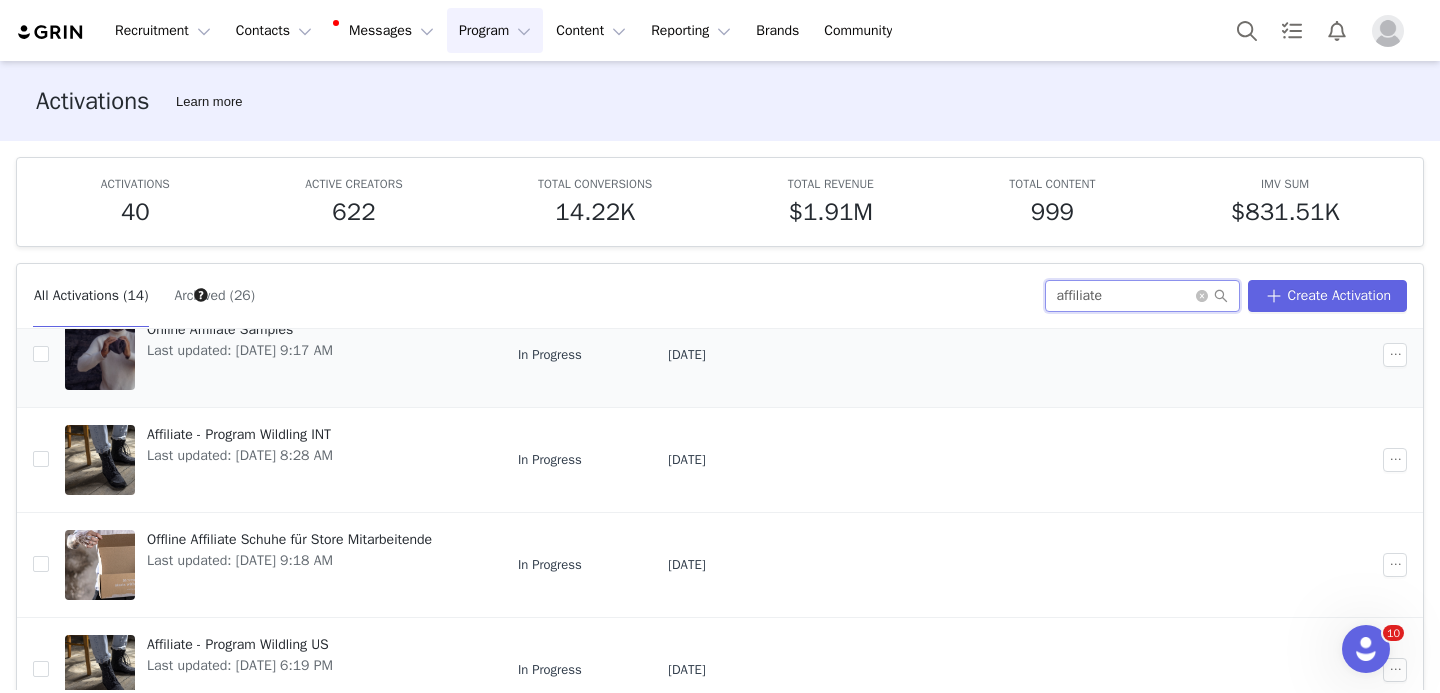 scroll, scrollTop: 75, scrollLeft: 0, axis: vertical 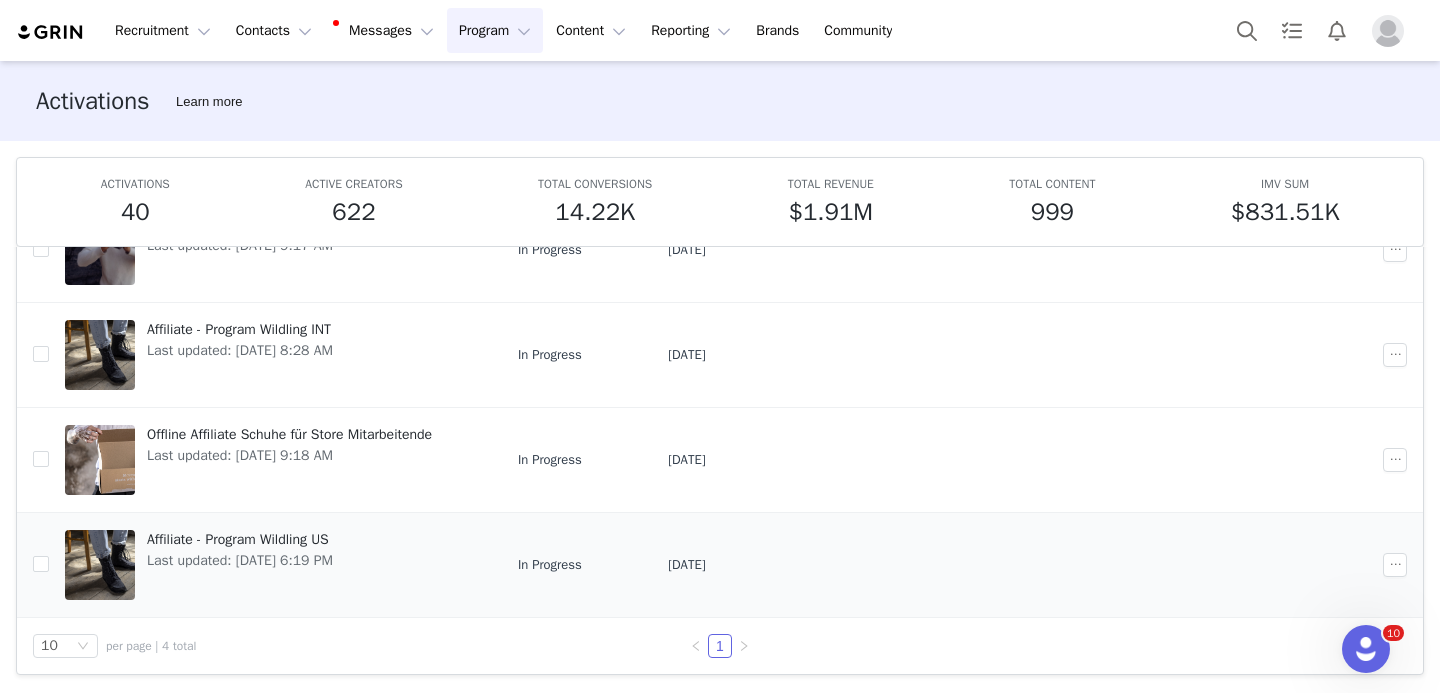 type on "affiliate" 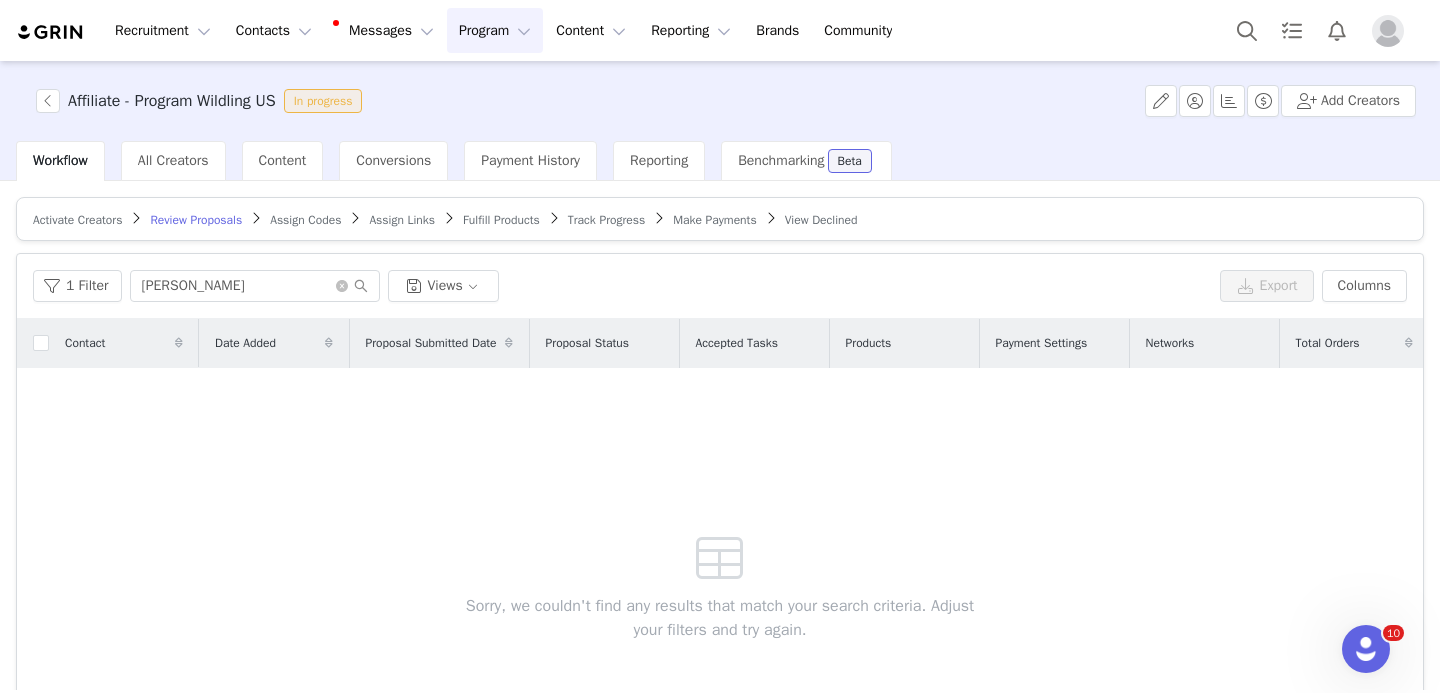 click on "Activate Creators" at bounding box center [77, 220] 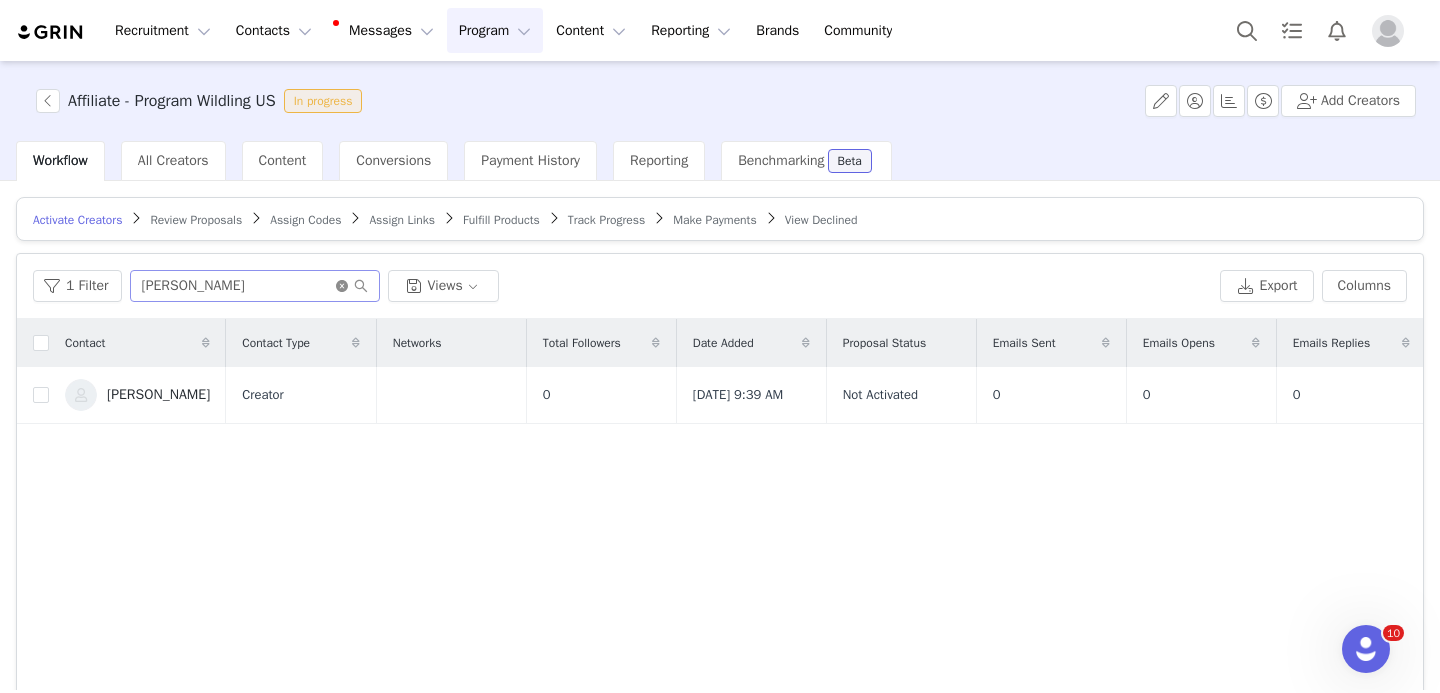 click 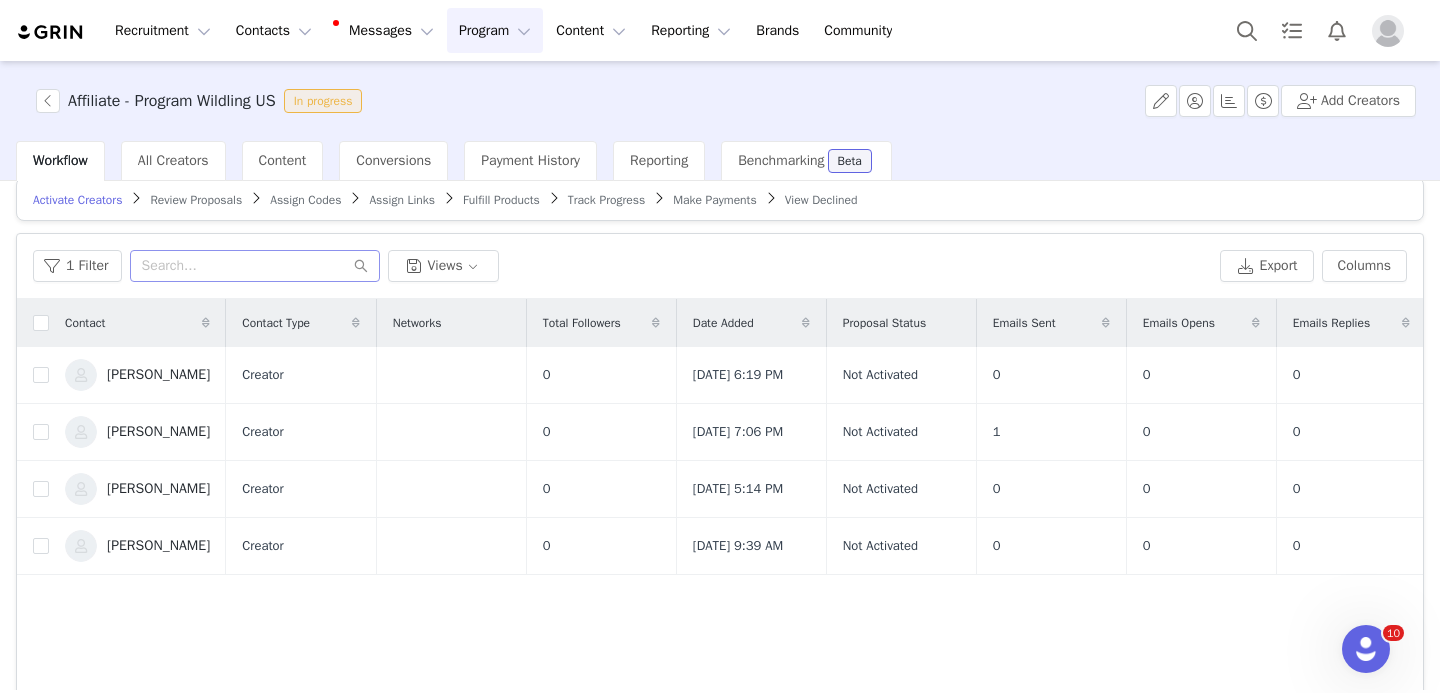 scroll, scrollTop: 44, scrollLeft: 0, axis: vertical 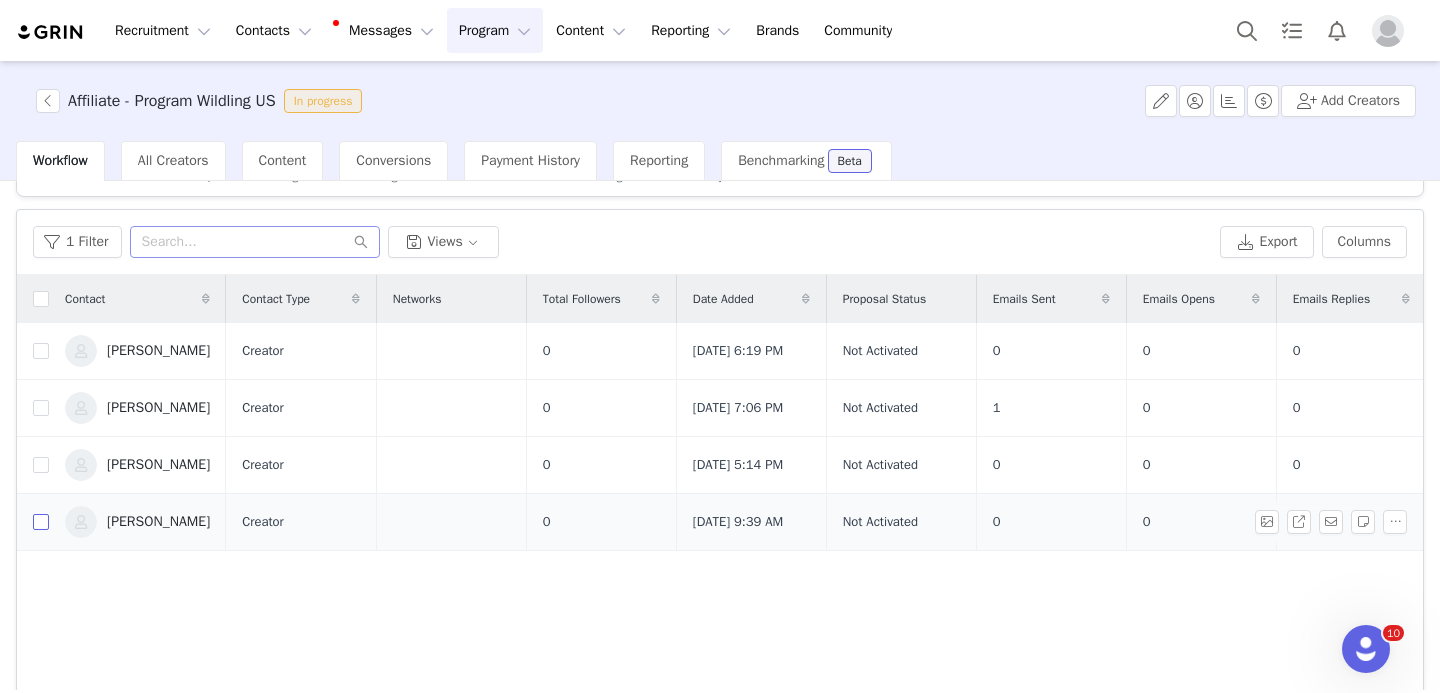 click at bounding box center (41, 522) 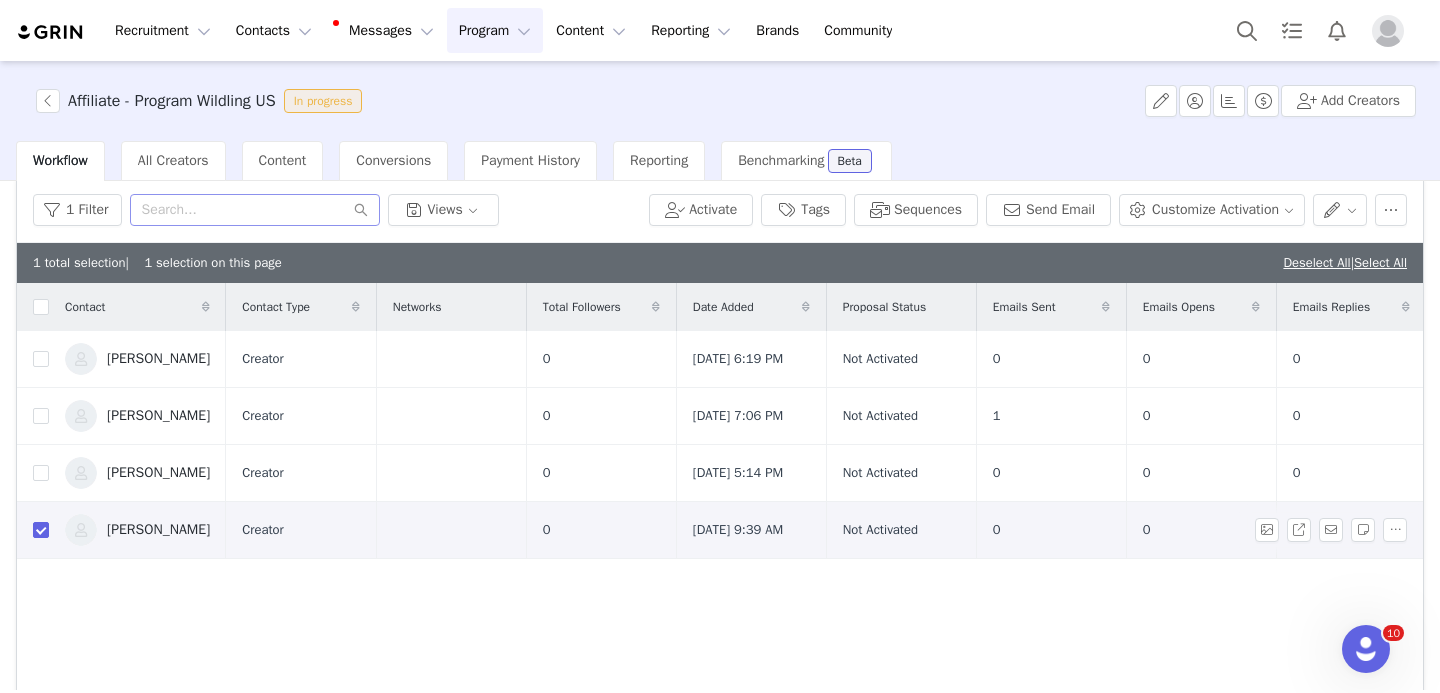 scroll, scrollTop: 68, scrollLeft: 0, axis: vertical 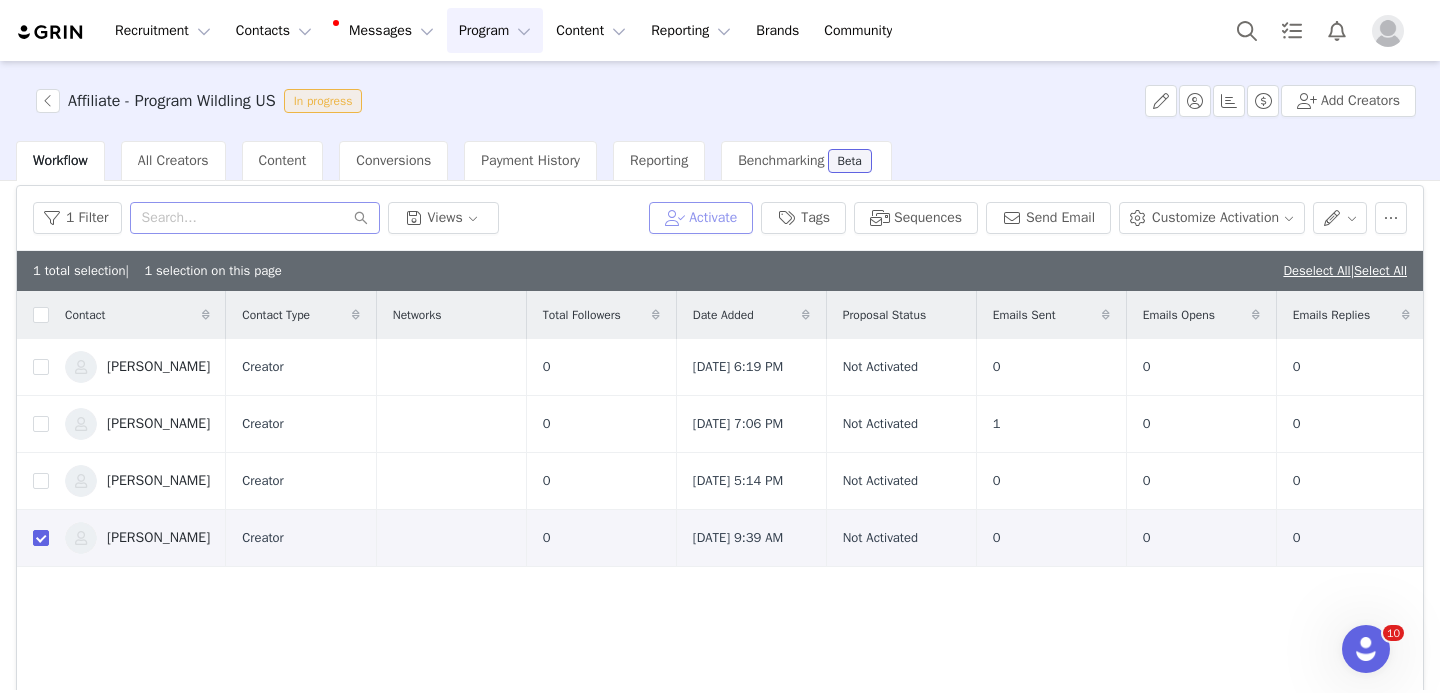 click on "Activate" at bounding box center [701, 218] 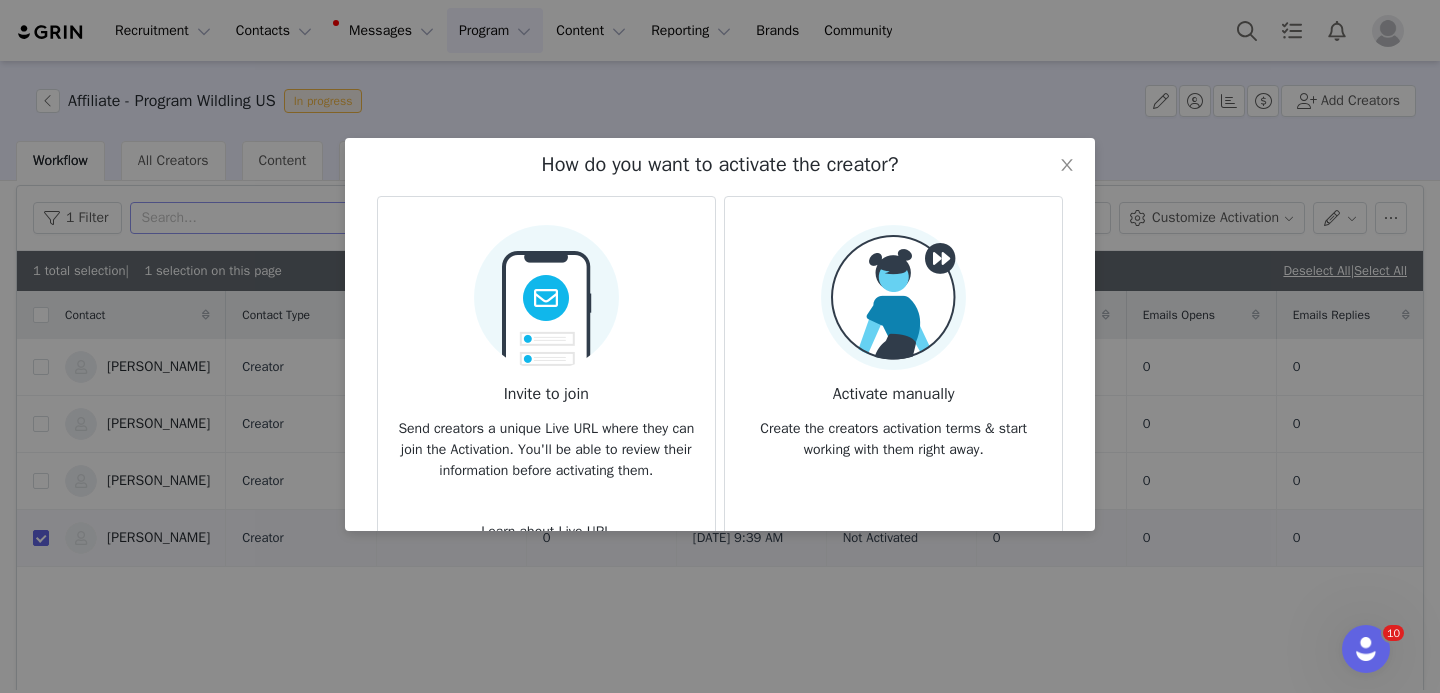 click at bounding box center (893, 297) 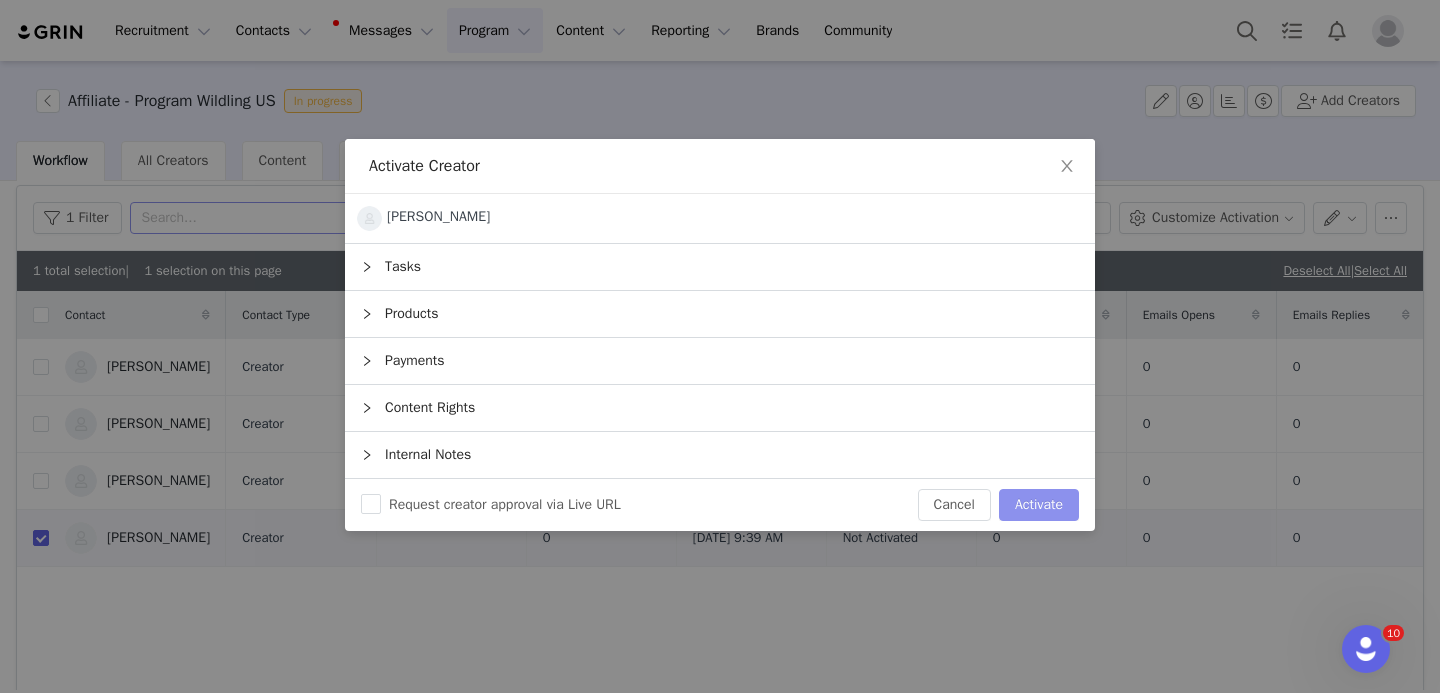 click on "Activate" at bounding box center [1039, 505] 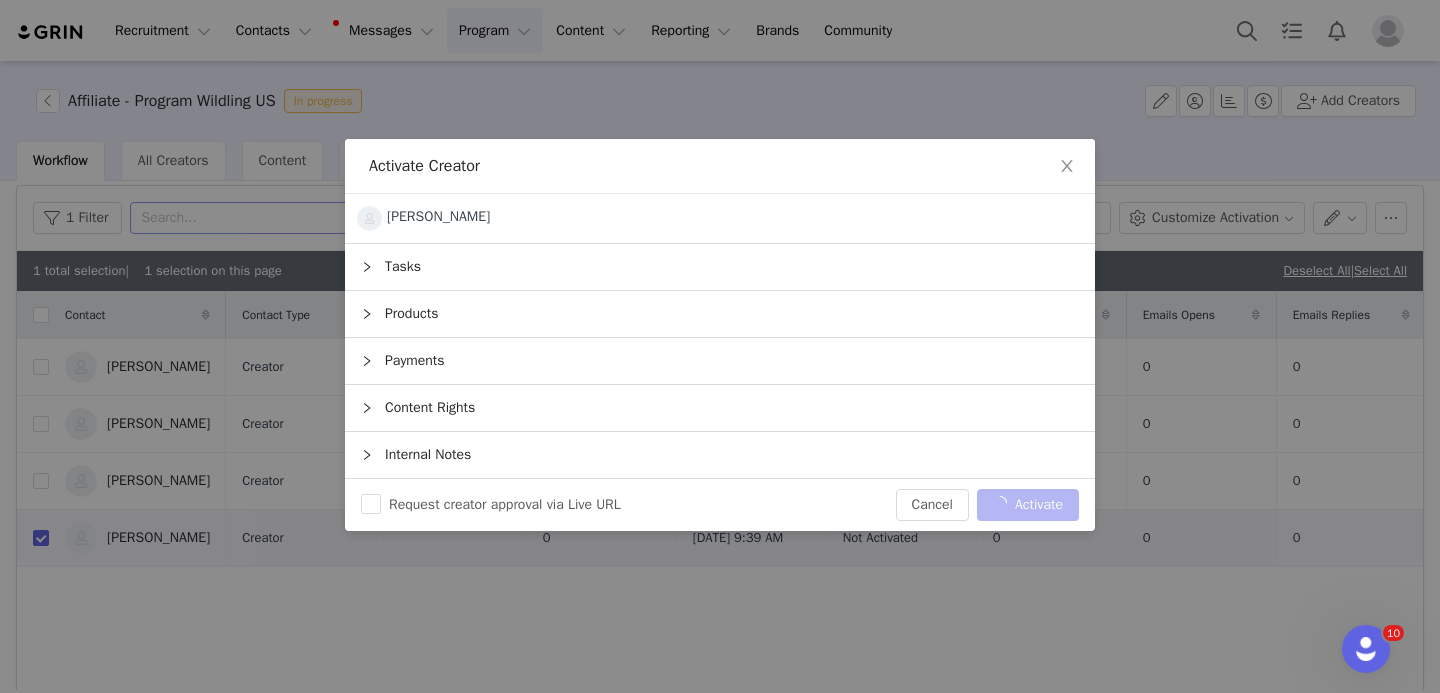 checkbox on "false" 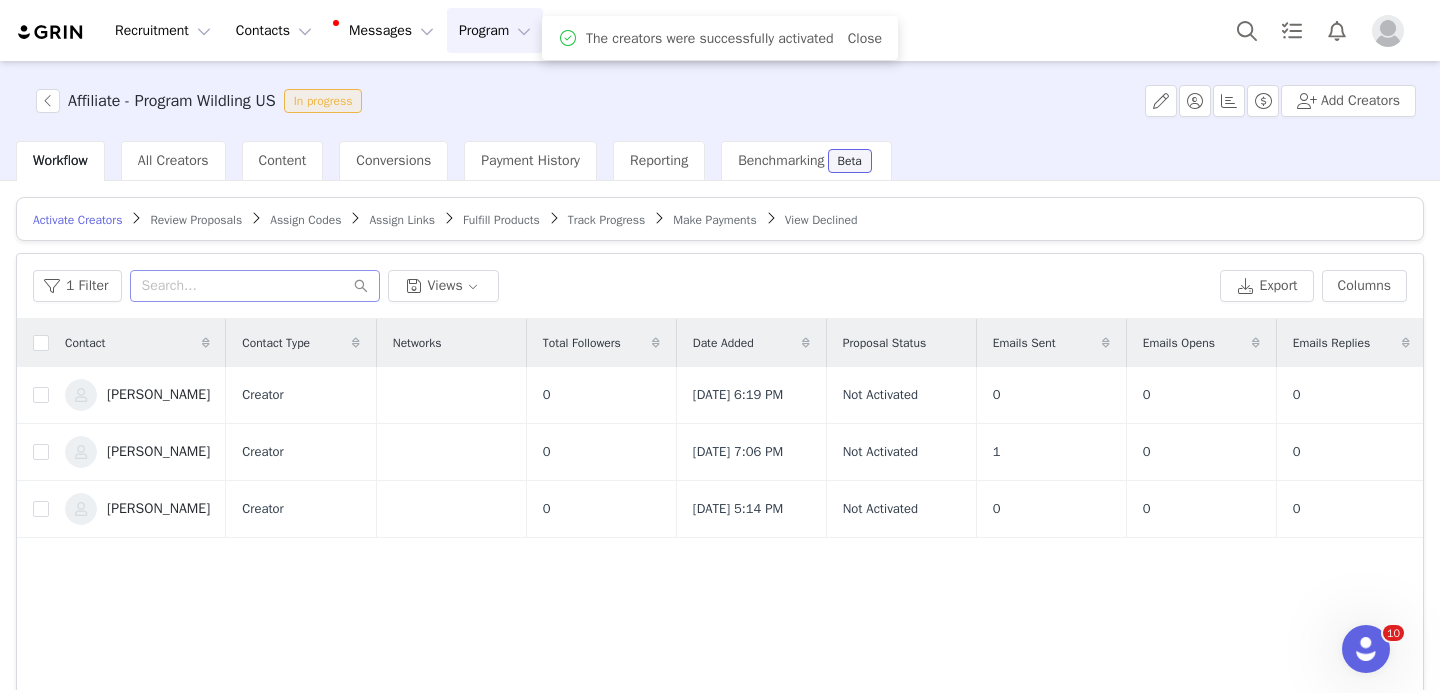 scroll, scrollTop: 0, scrollLeft: 0, axis: both 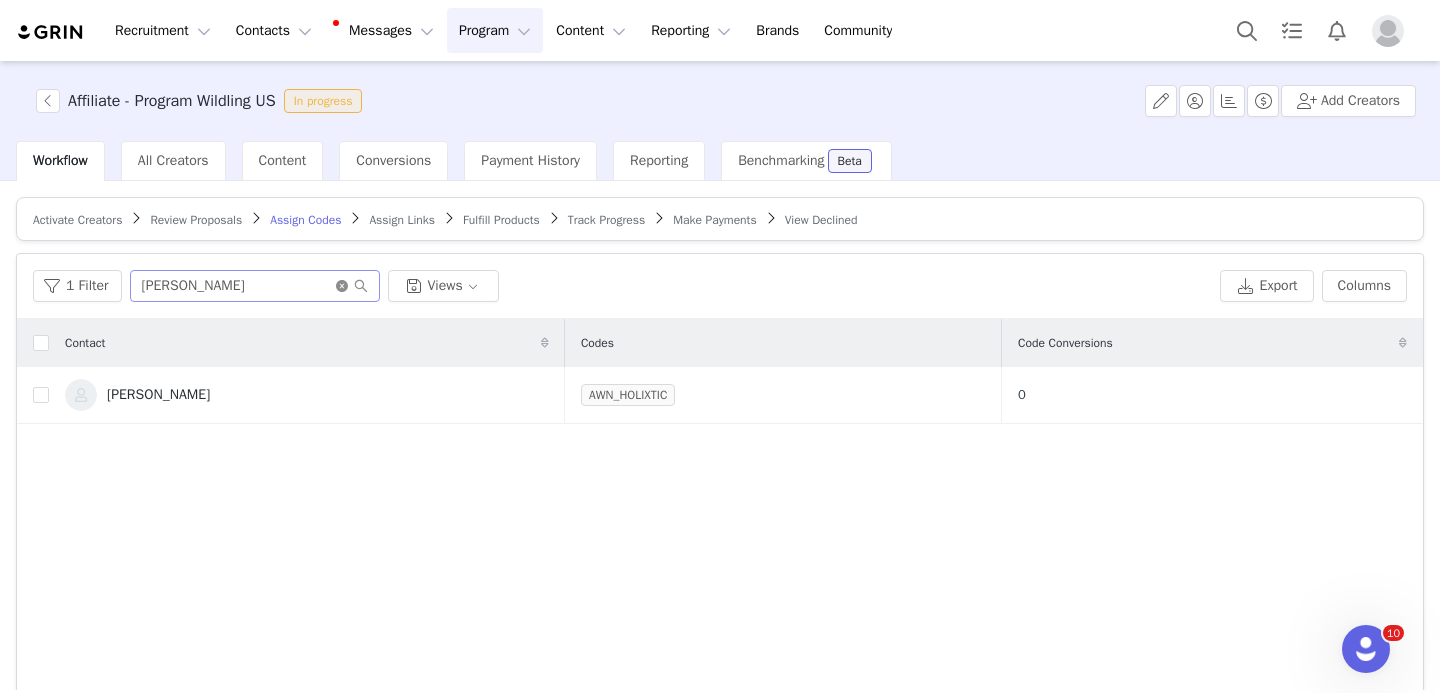 click 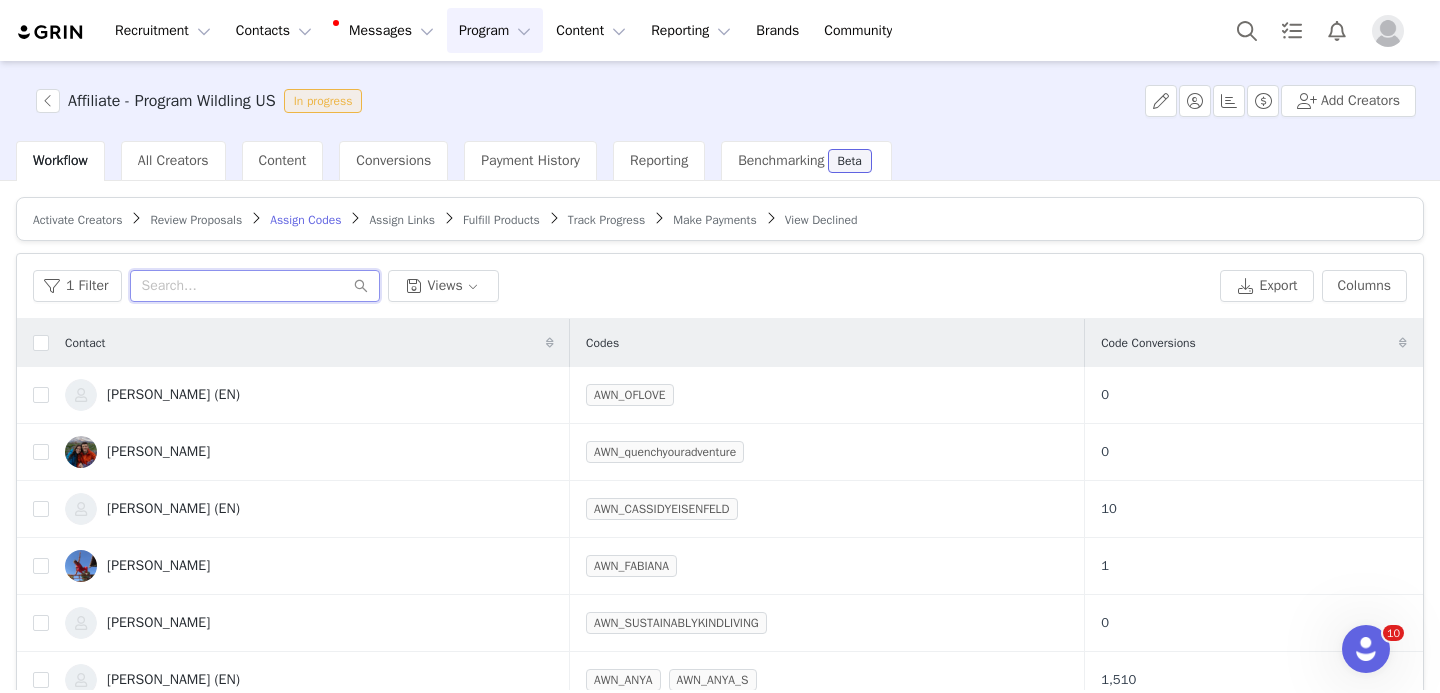 click at bounding box center [255, 286] 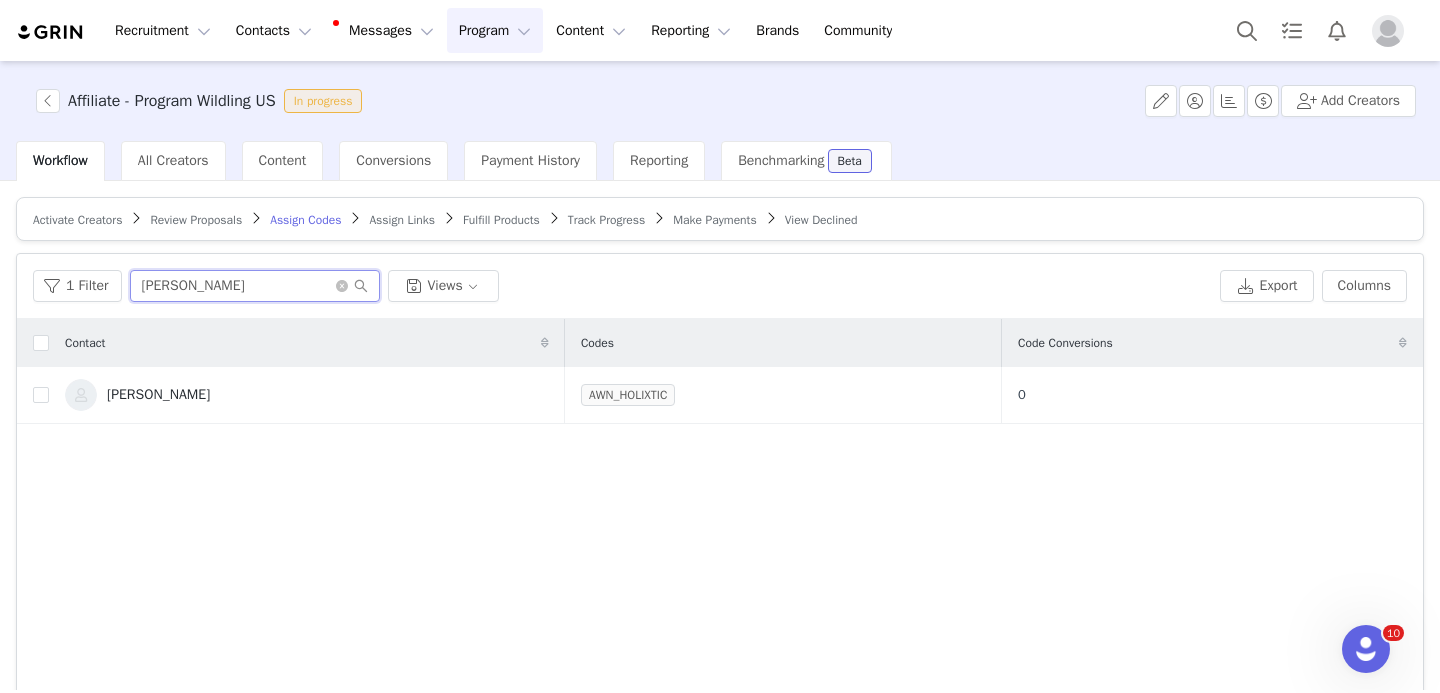 type on "maria" 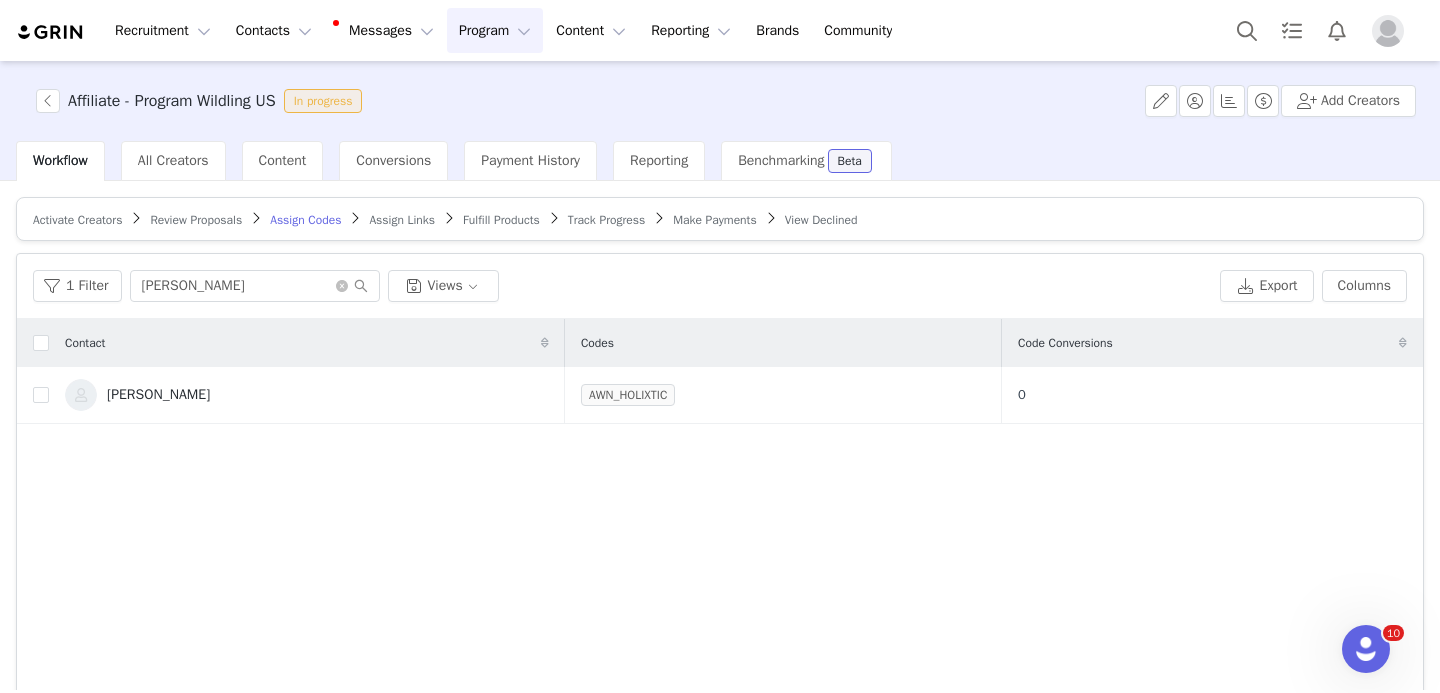 click on "Assign Links" at bounding box center (402, 220) 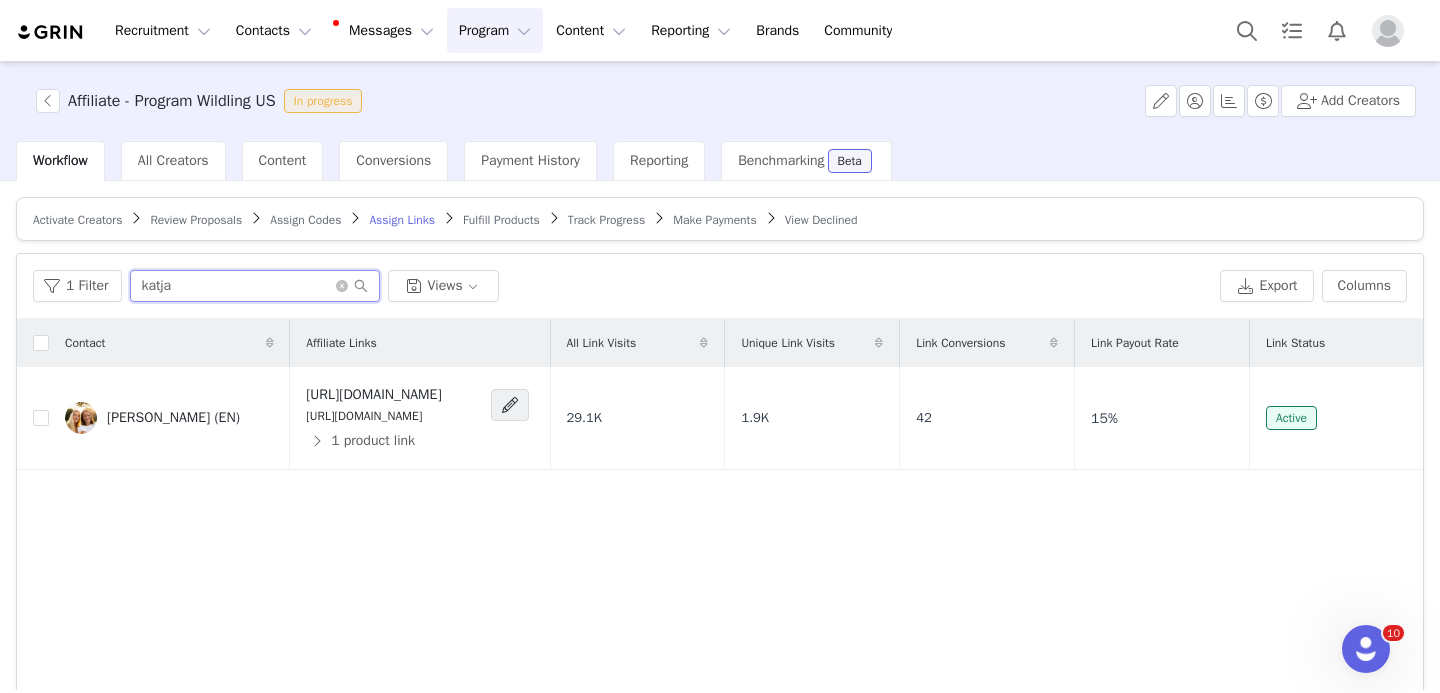 click on "katja" at bounding box center (255, 286) 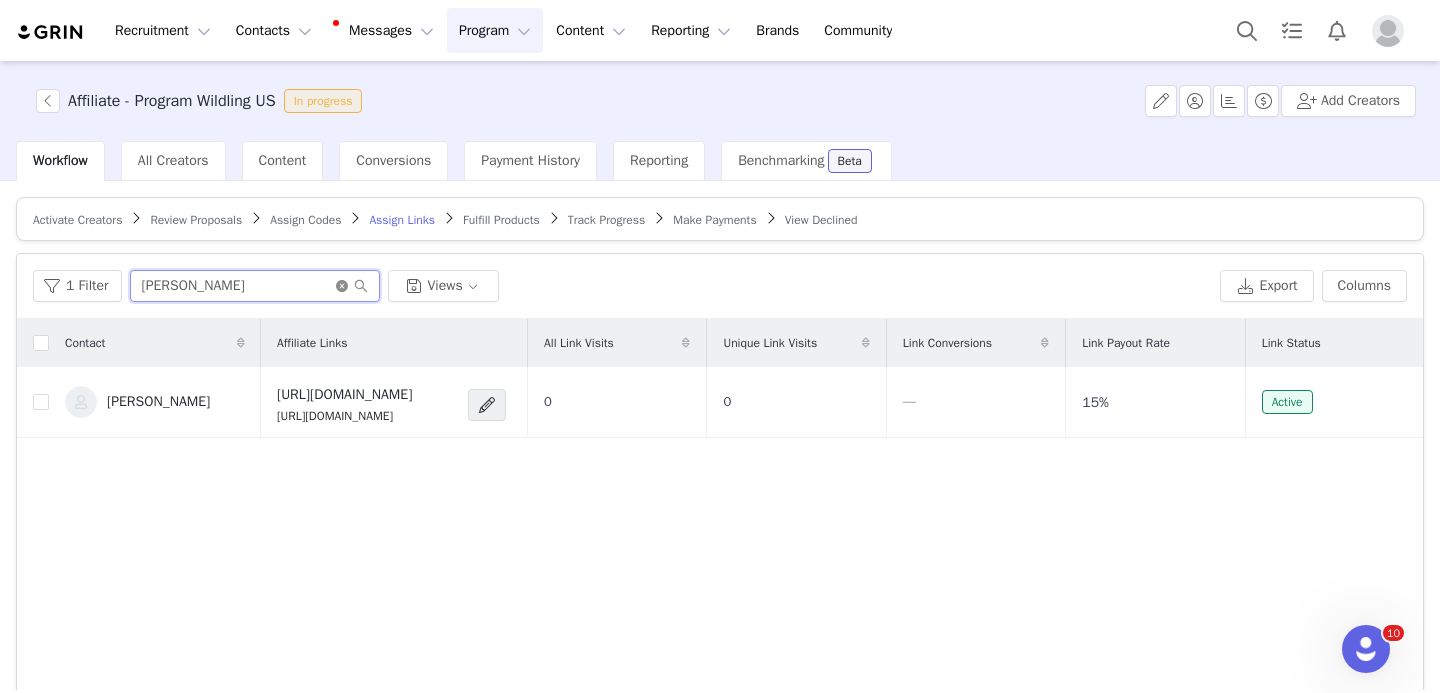 type on "maria" 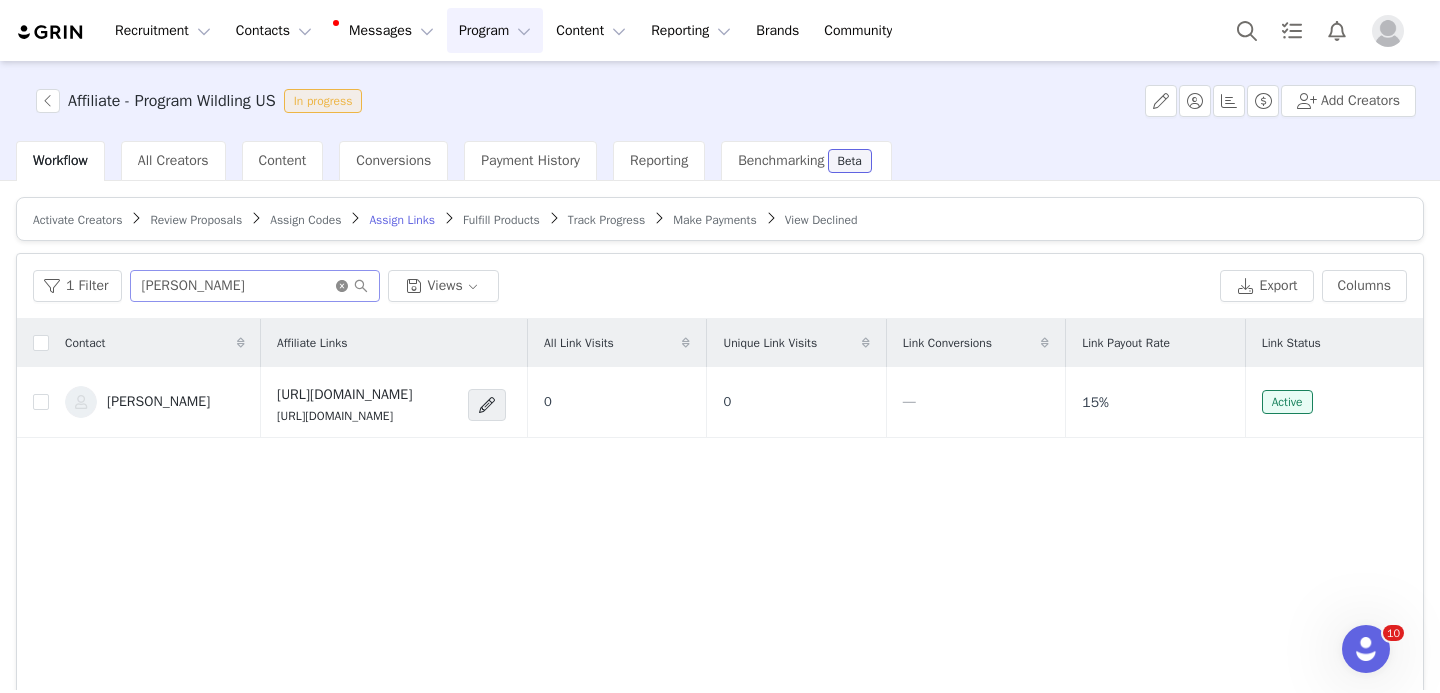 click 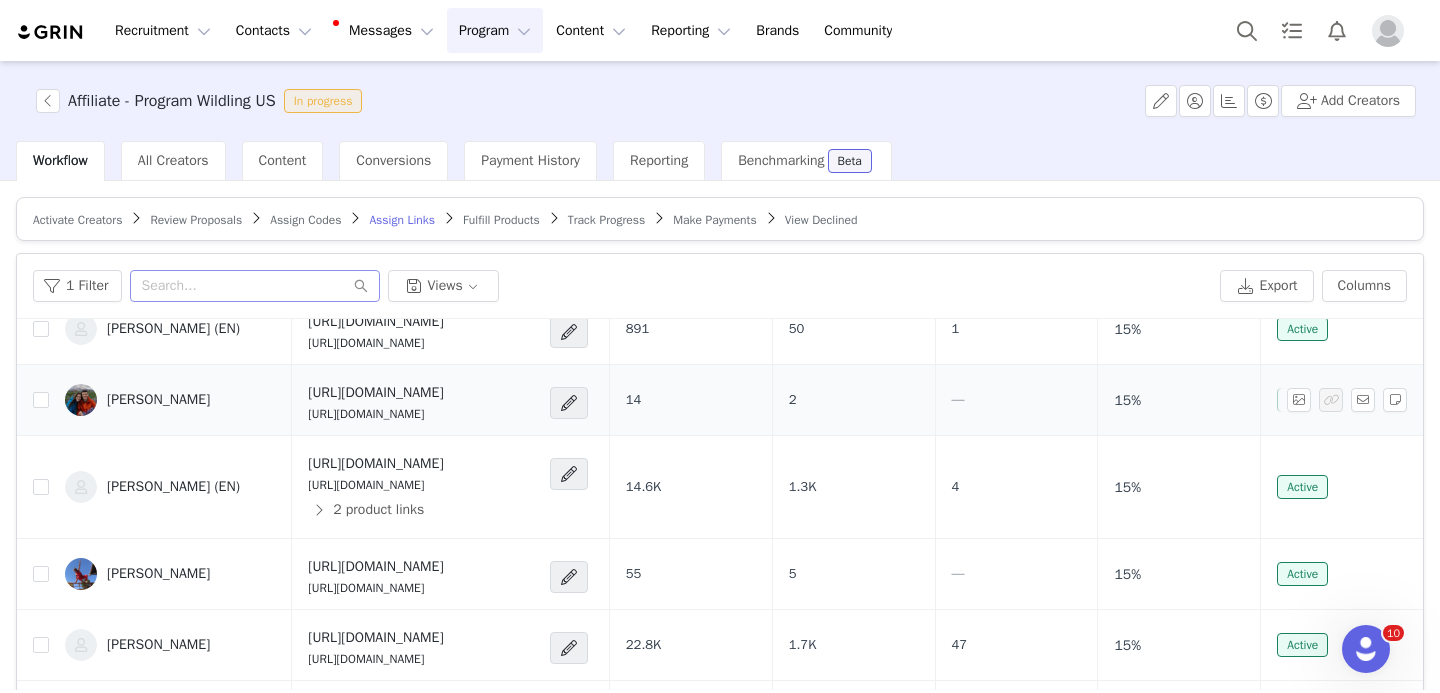 scroll, scrollTop: 90, scrollLeft: 0, axis: vertical 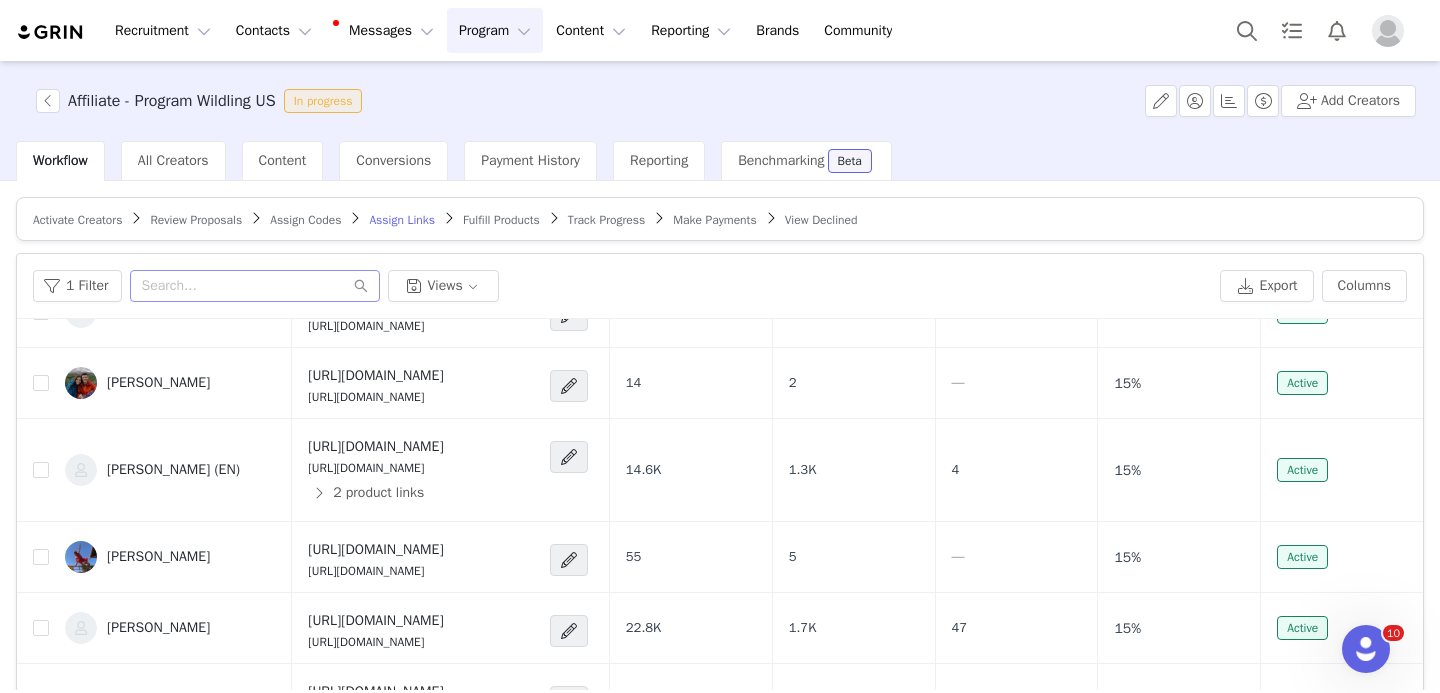 click on "Program Program" at bounding box center (495, 30) 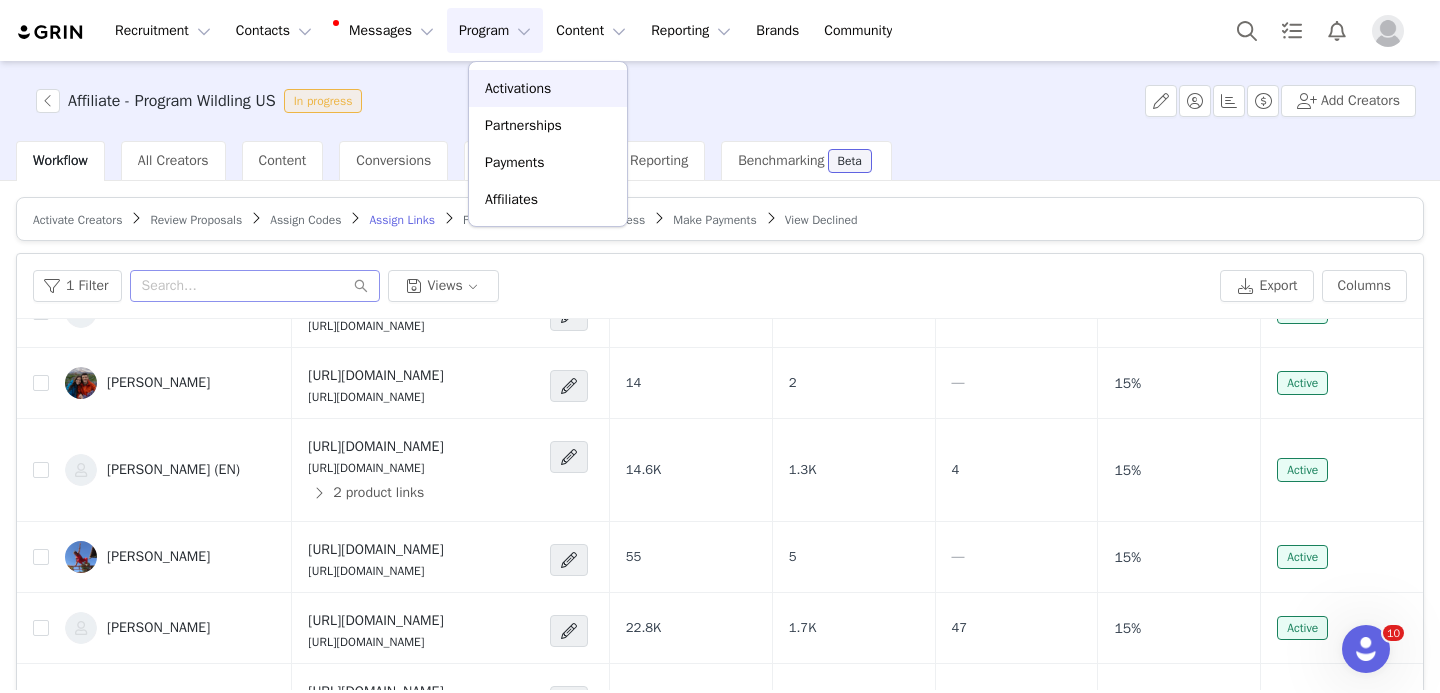 click on "Activations" at bounding box center [548, 88] 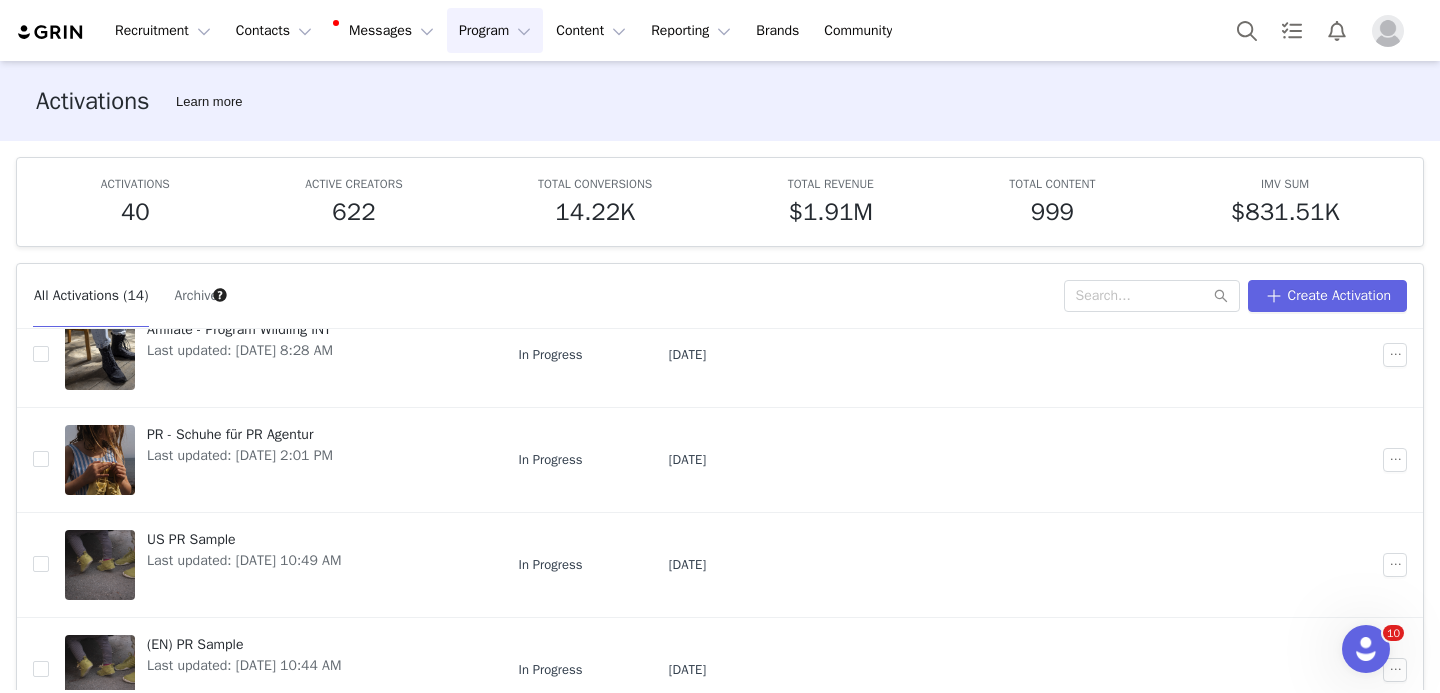 scroll, scrollTop: 705, scrollLeft: 0, axis: vertical 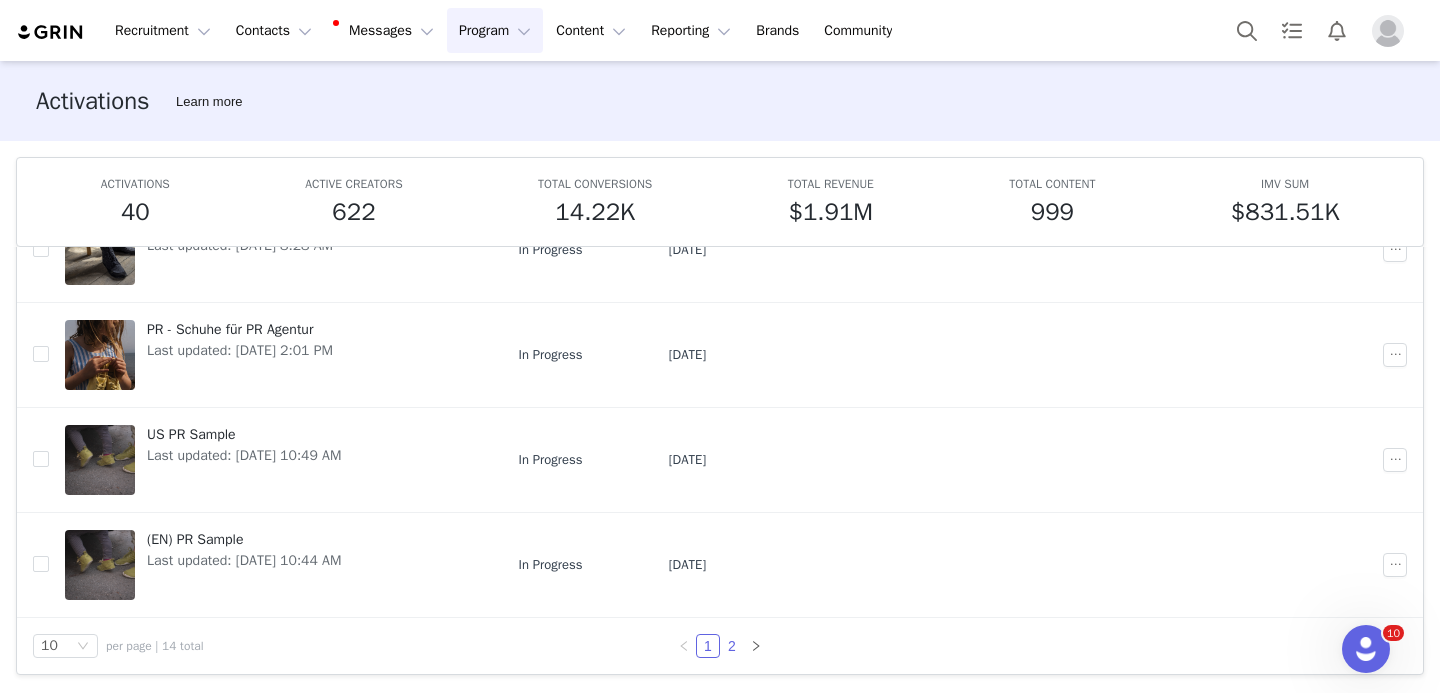 click on "2" at bounding box center [732, 646] 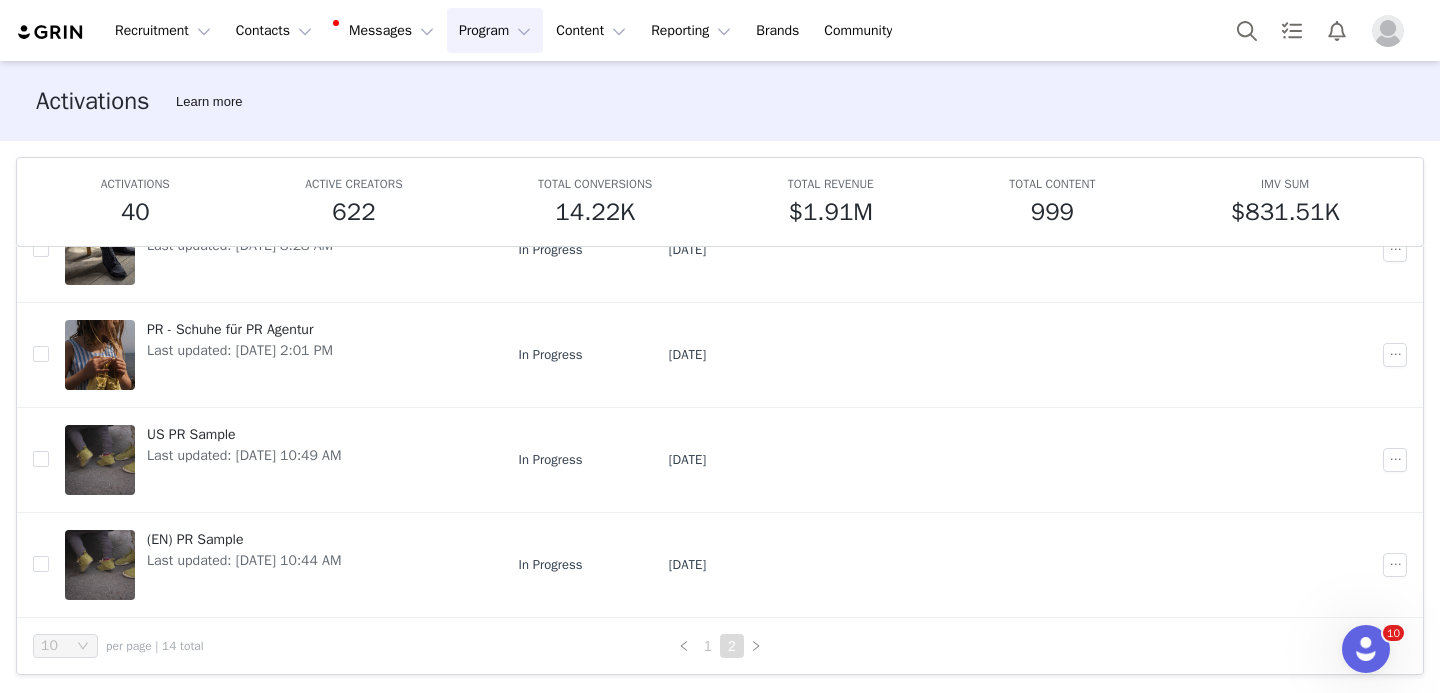 scroll, scrollTop: 0, scrollLeft: 0, axis: both 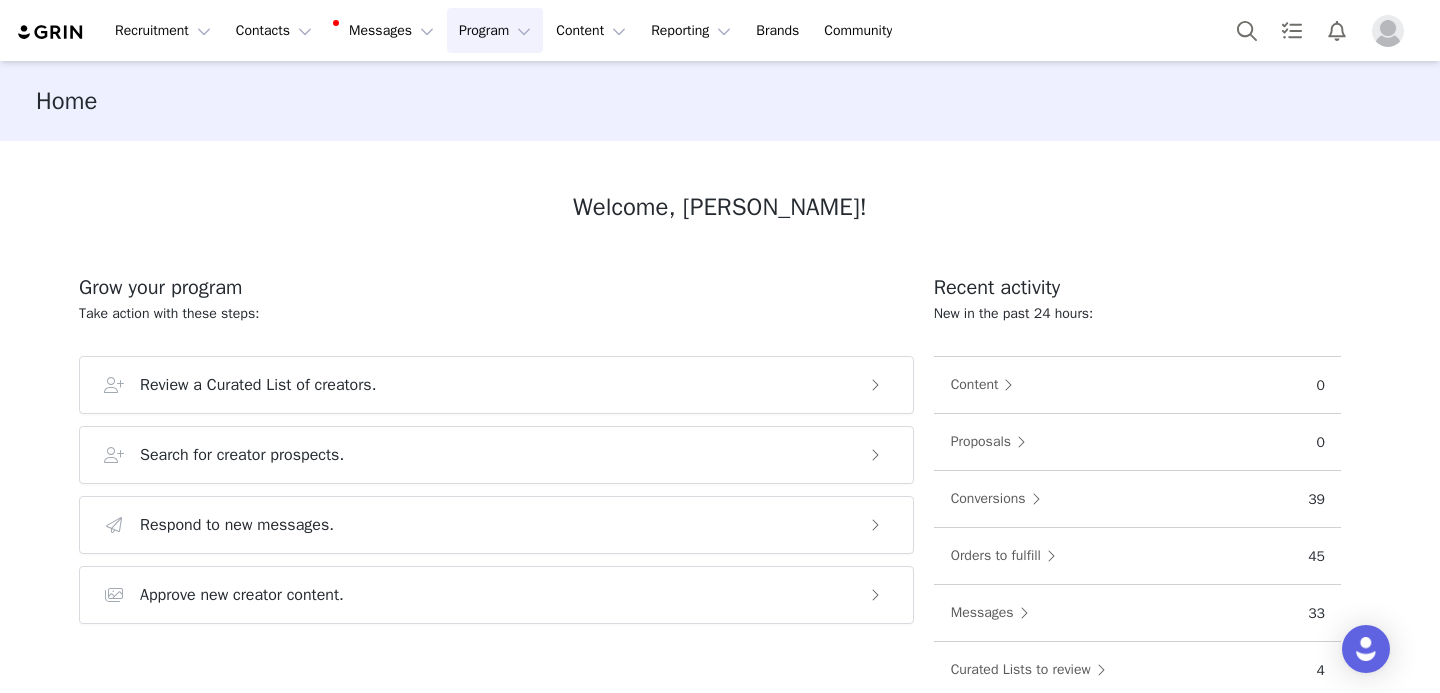 click on "Program Program" at bounding box center (495, 30) 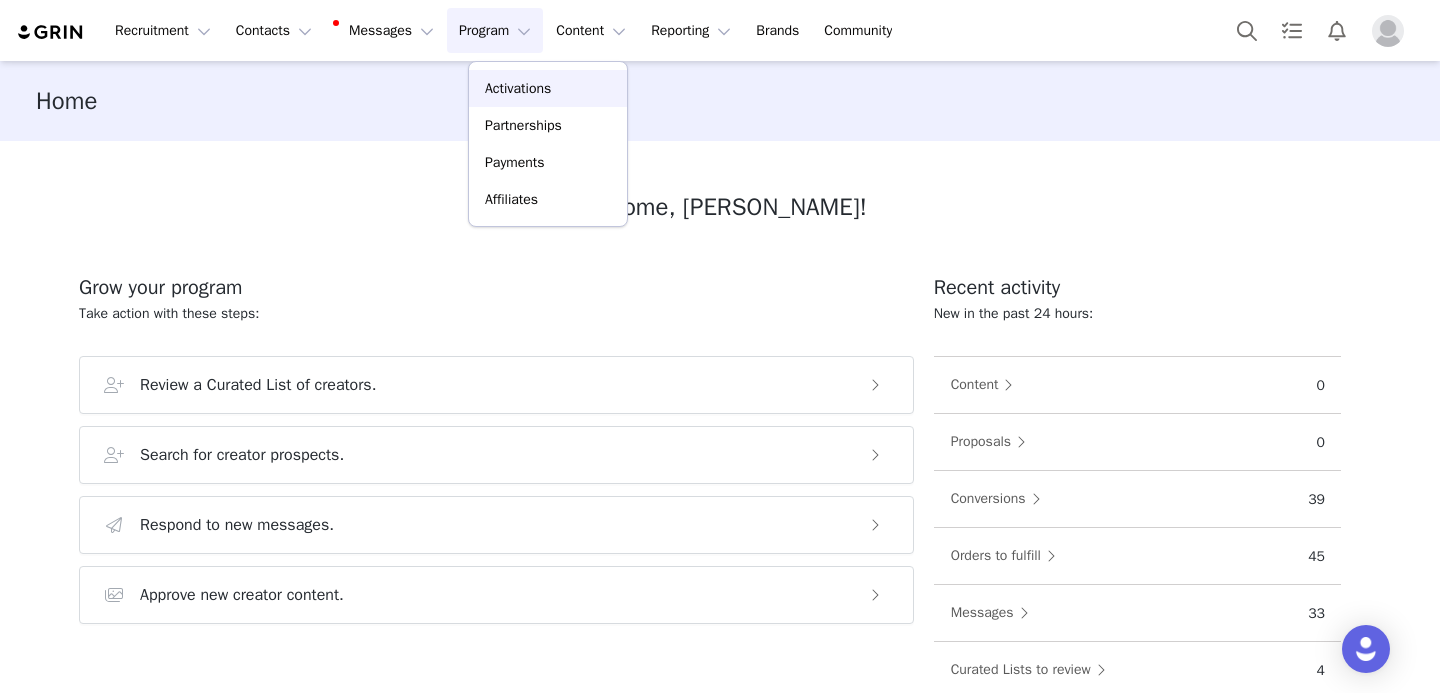 click on "Activations" at bounding box center [548, 88] 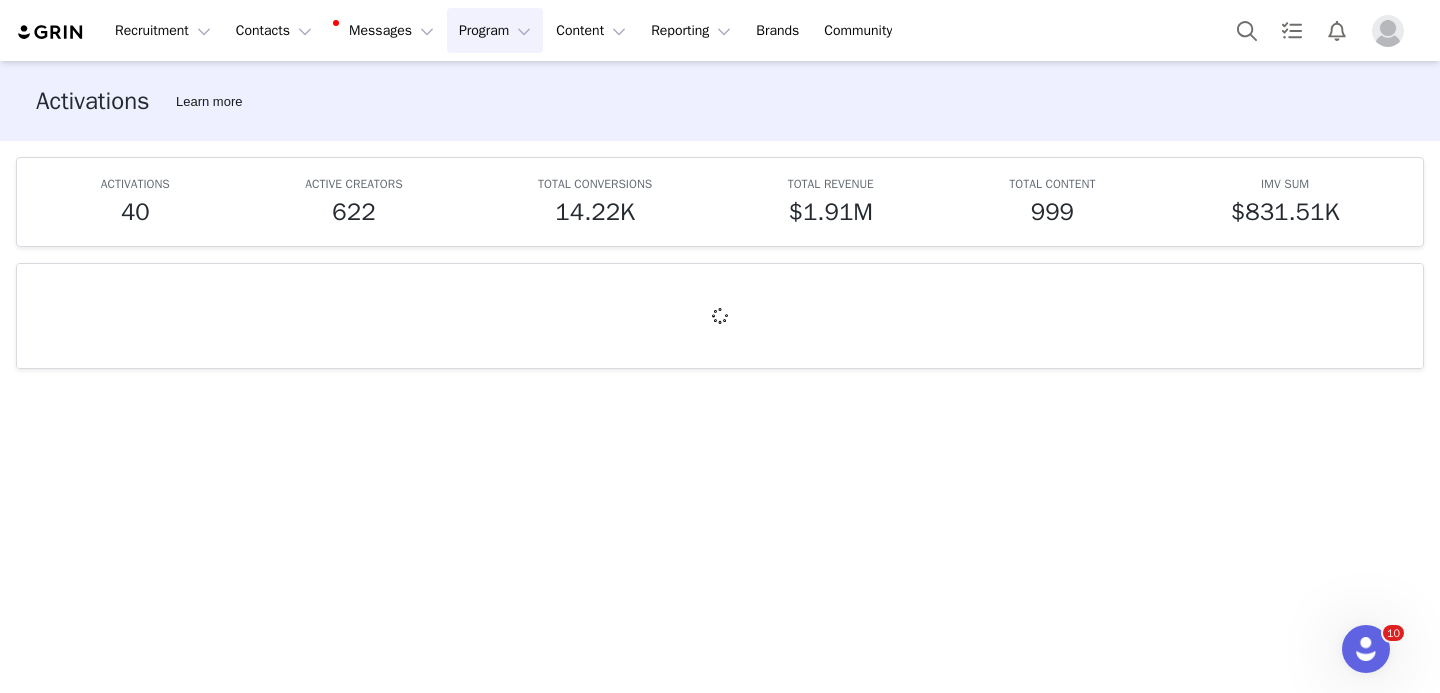 scroll, scrollTop: 0, scrollLeft: 0, axis: both 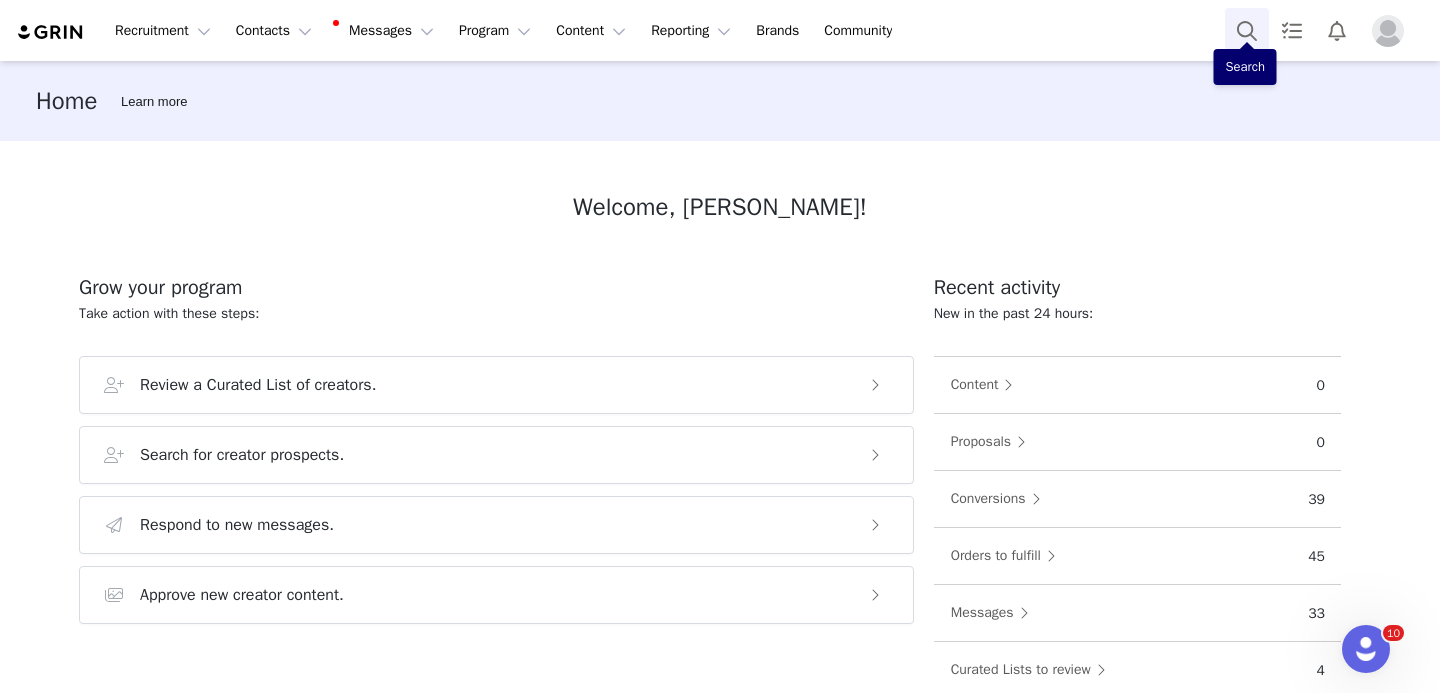 click at bounding box center [1247, 30] 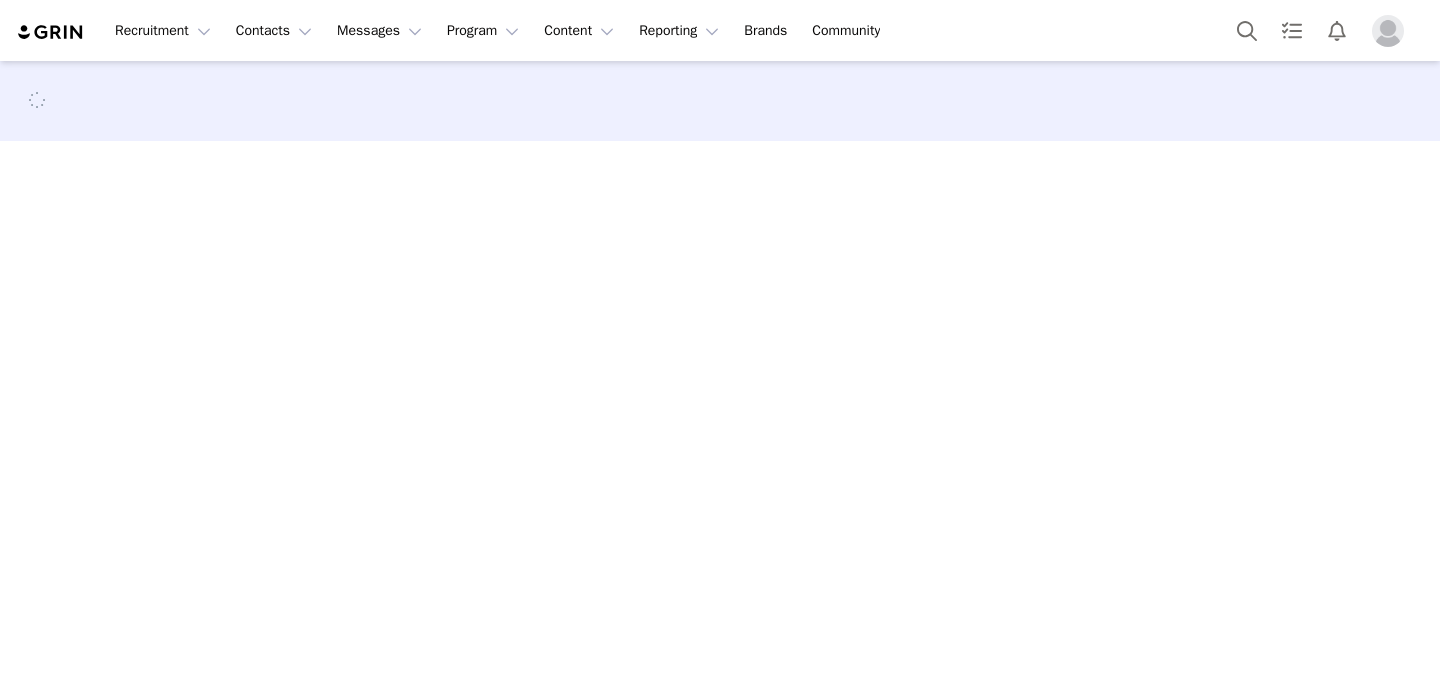 scroll, scrollTop: 0, scrollLeft: 0, axis: both 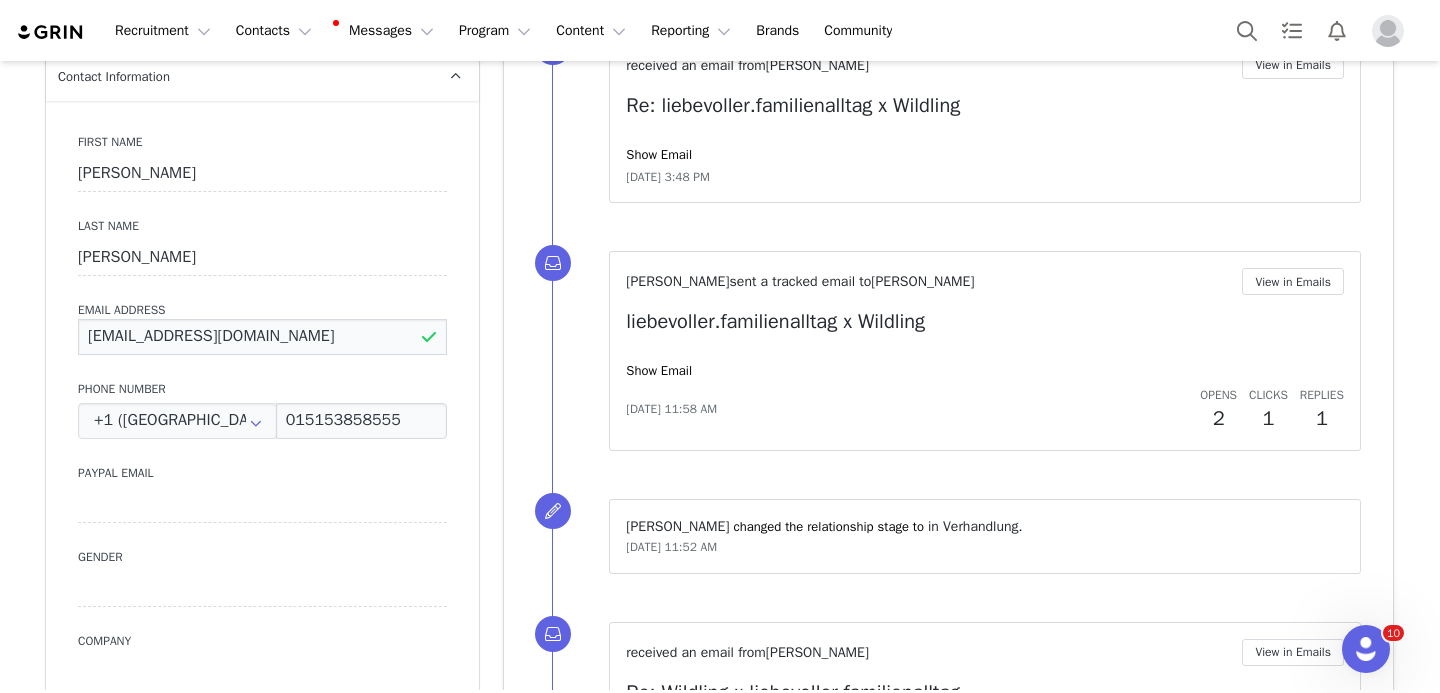 click on "liebevollerfamilienalltag@gmail.com" at bounding box center [262, 337] 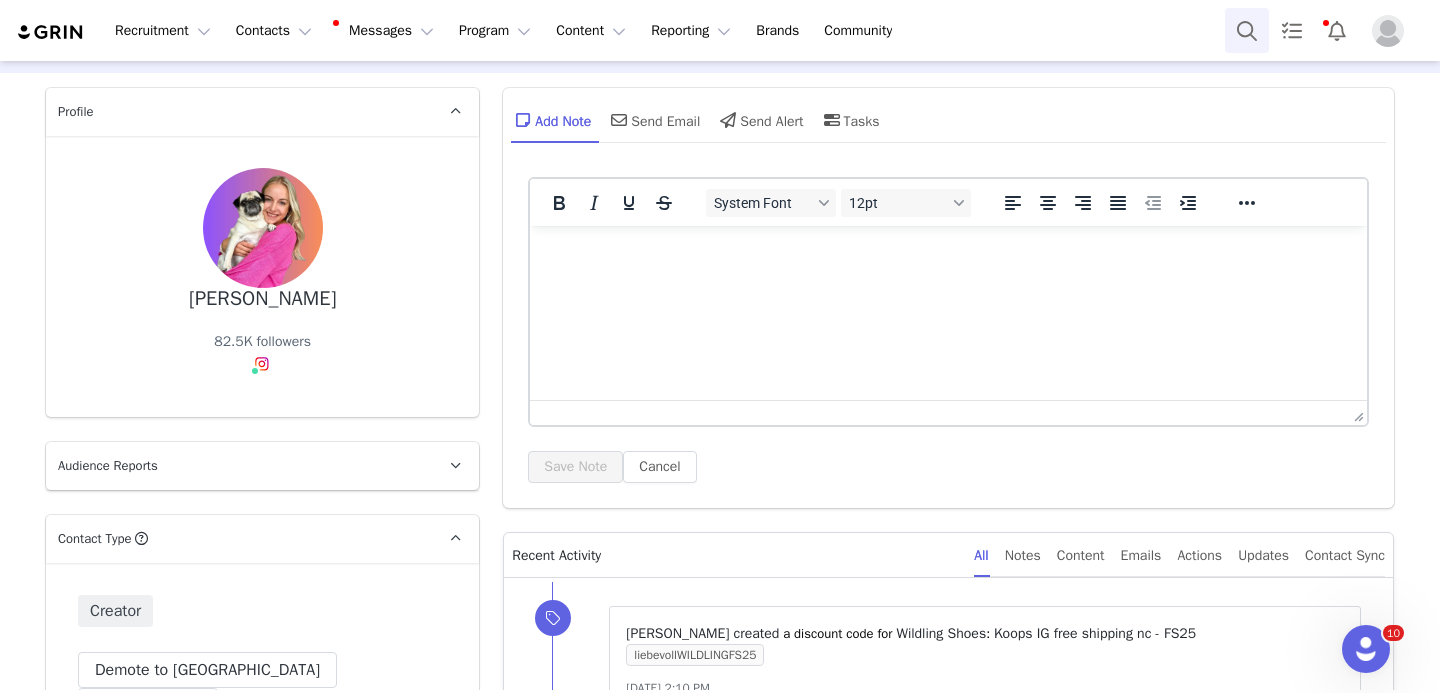 scroll, scrollTop: 60, scrollLeft: 0, axis: vertical 